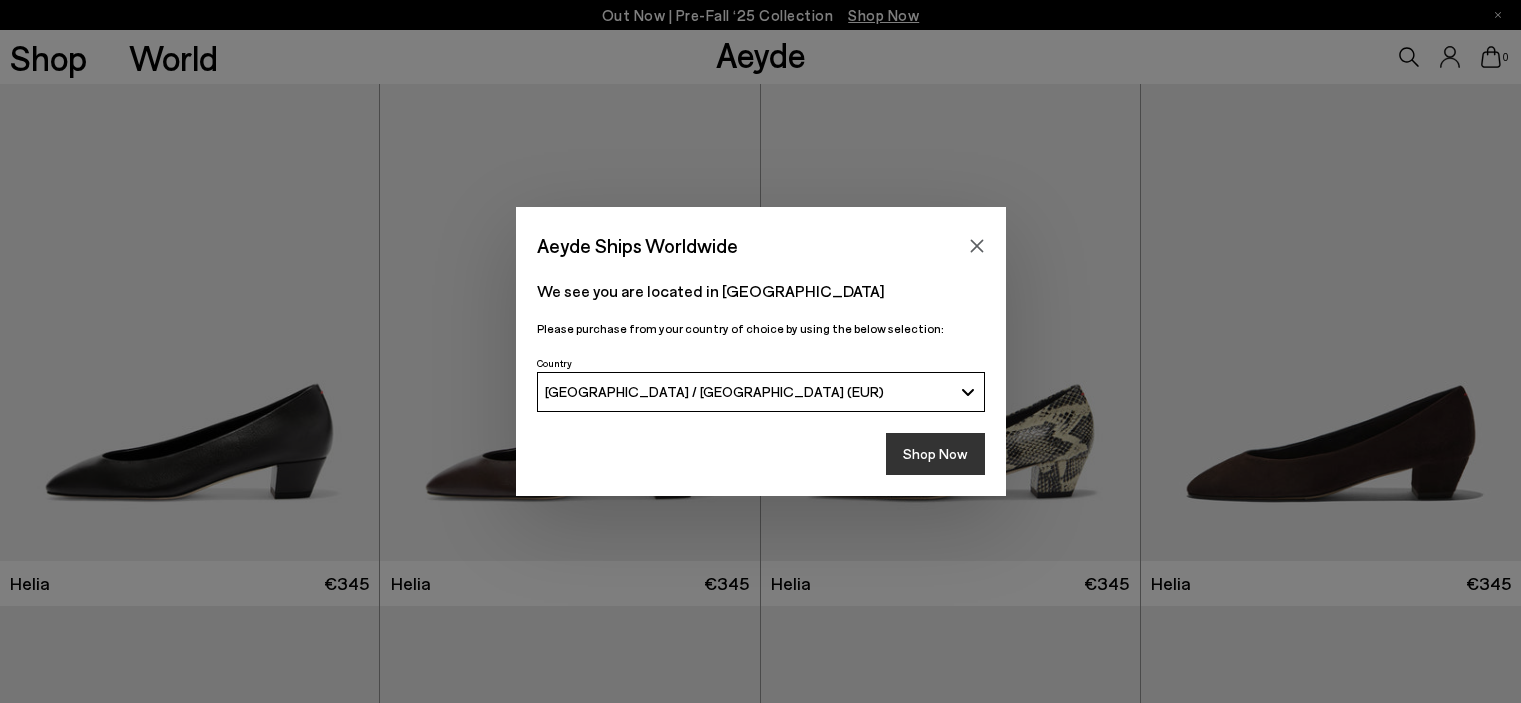 scroll, scrollTop: 0, scrollLeft: 0, axis: both 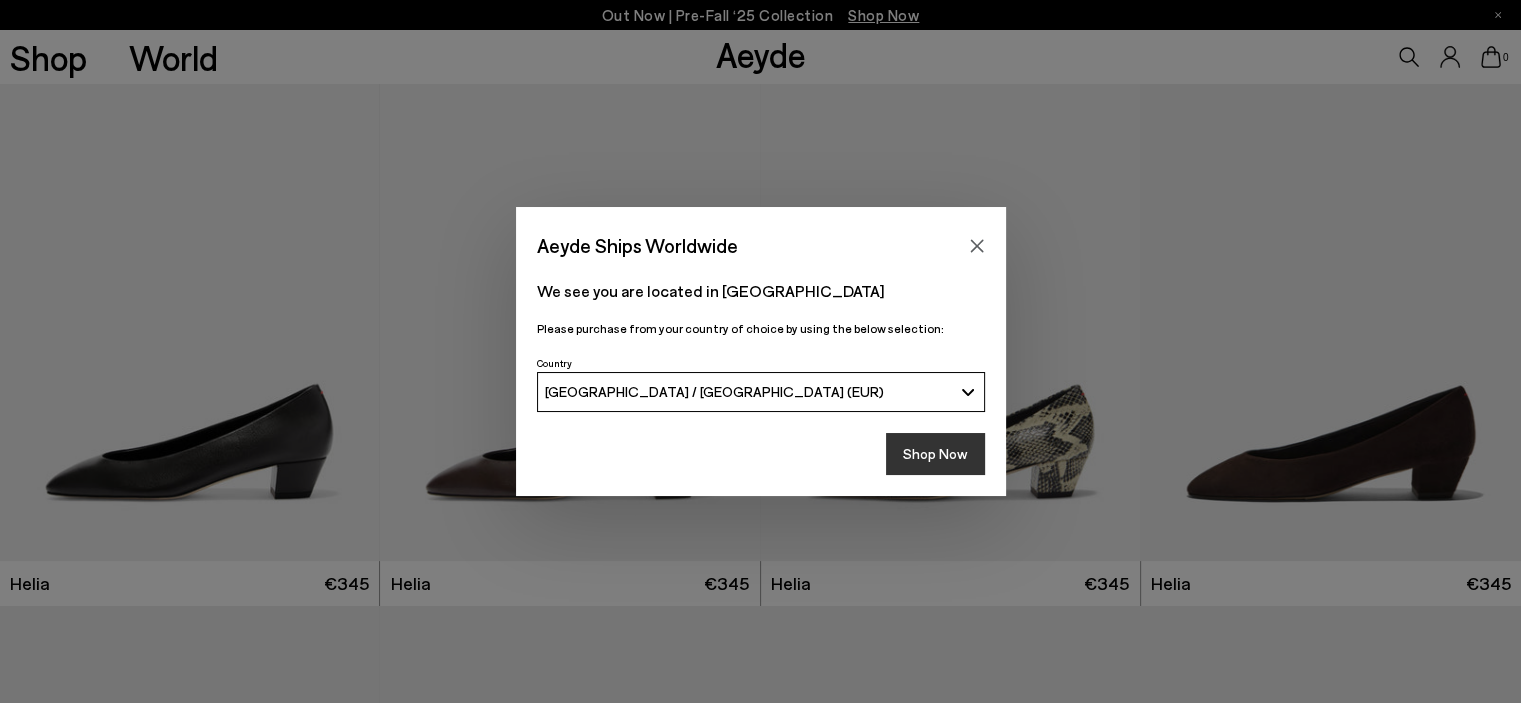 click on "Shop Now" at bounding box center (935, 454) 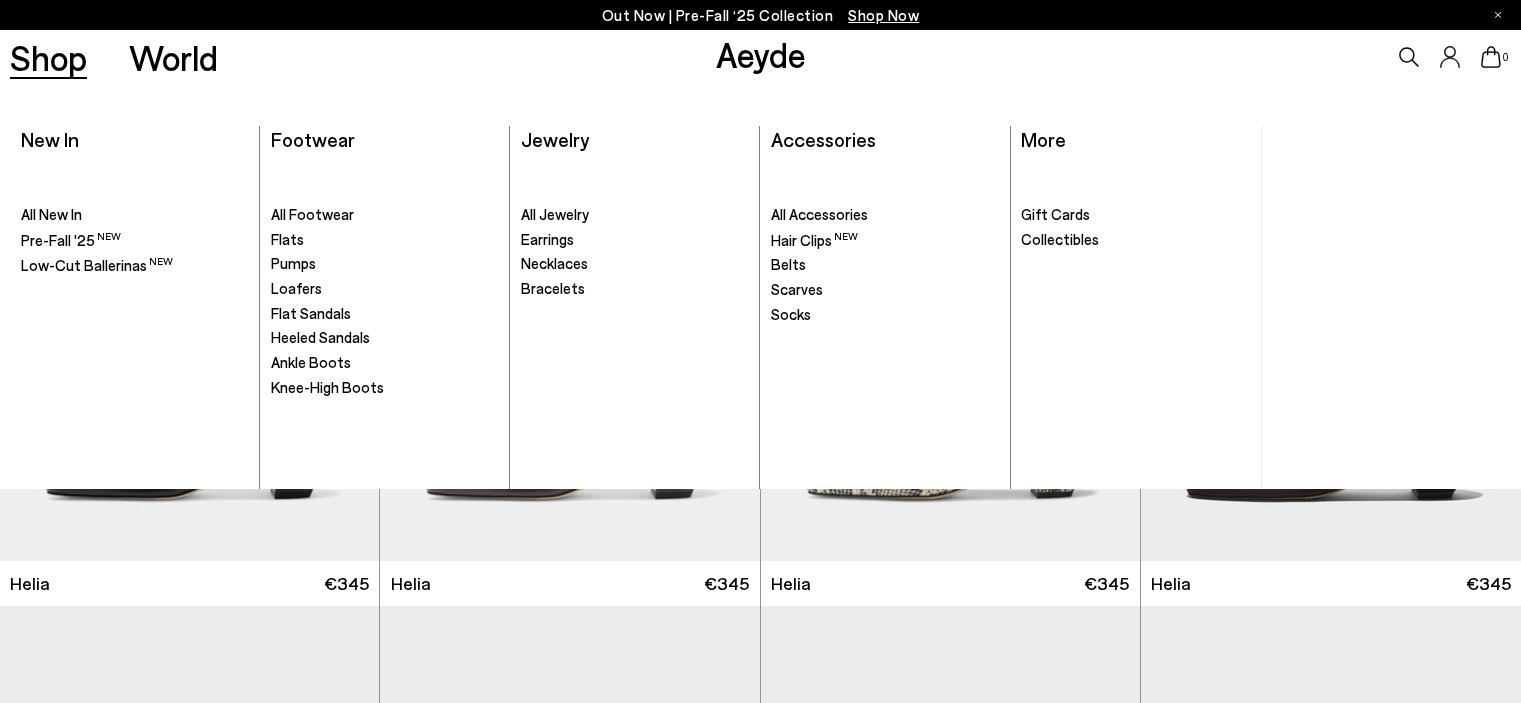 scroll, scrollTop: 0, scrollLeft: 0, axis: both 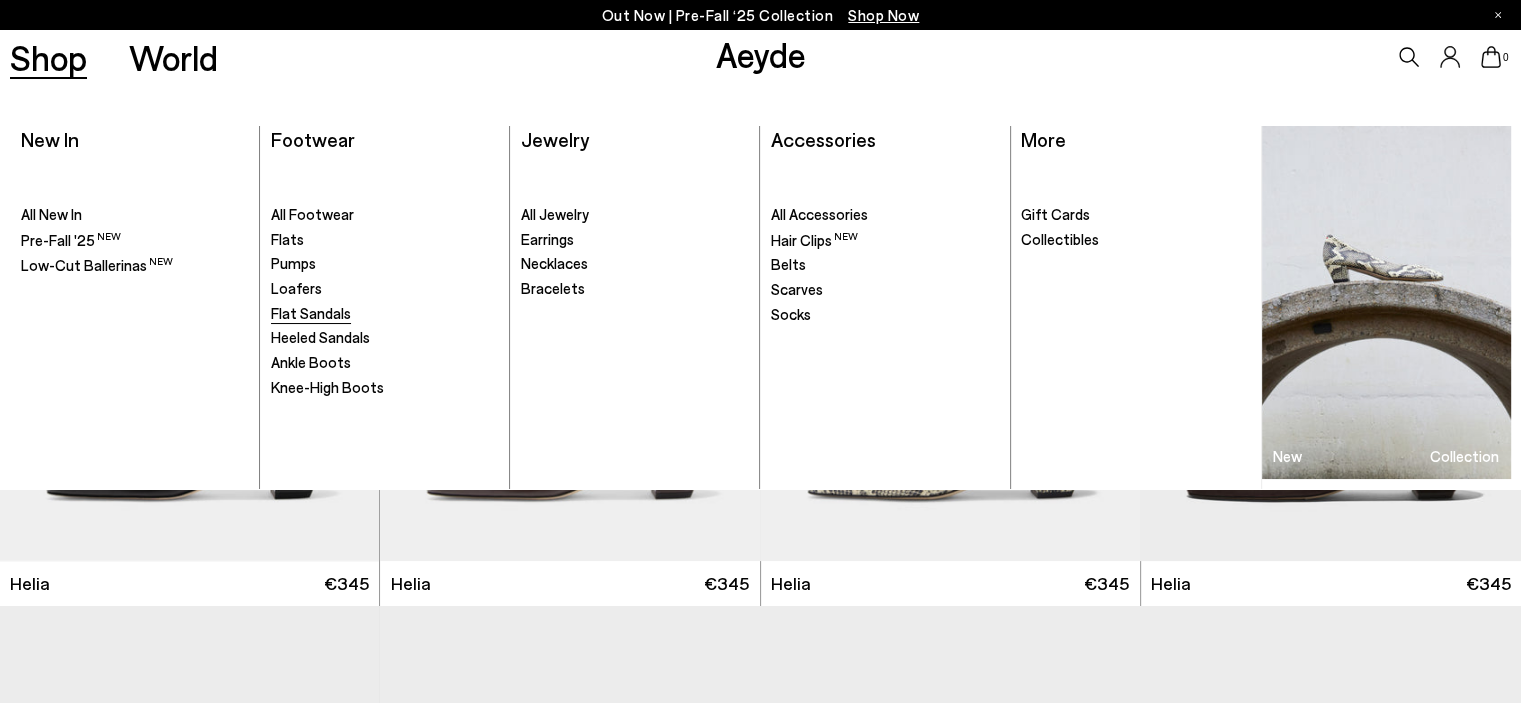 click on "Flat Sandals" at bounding box center [311, 313] 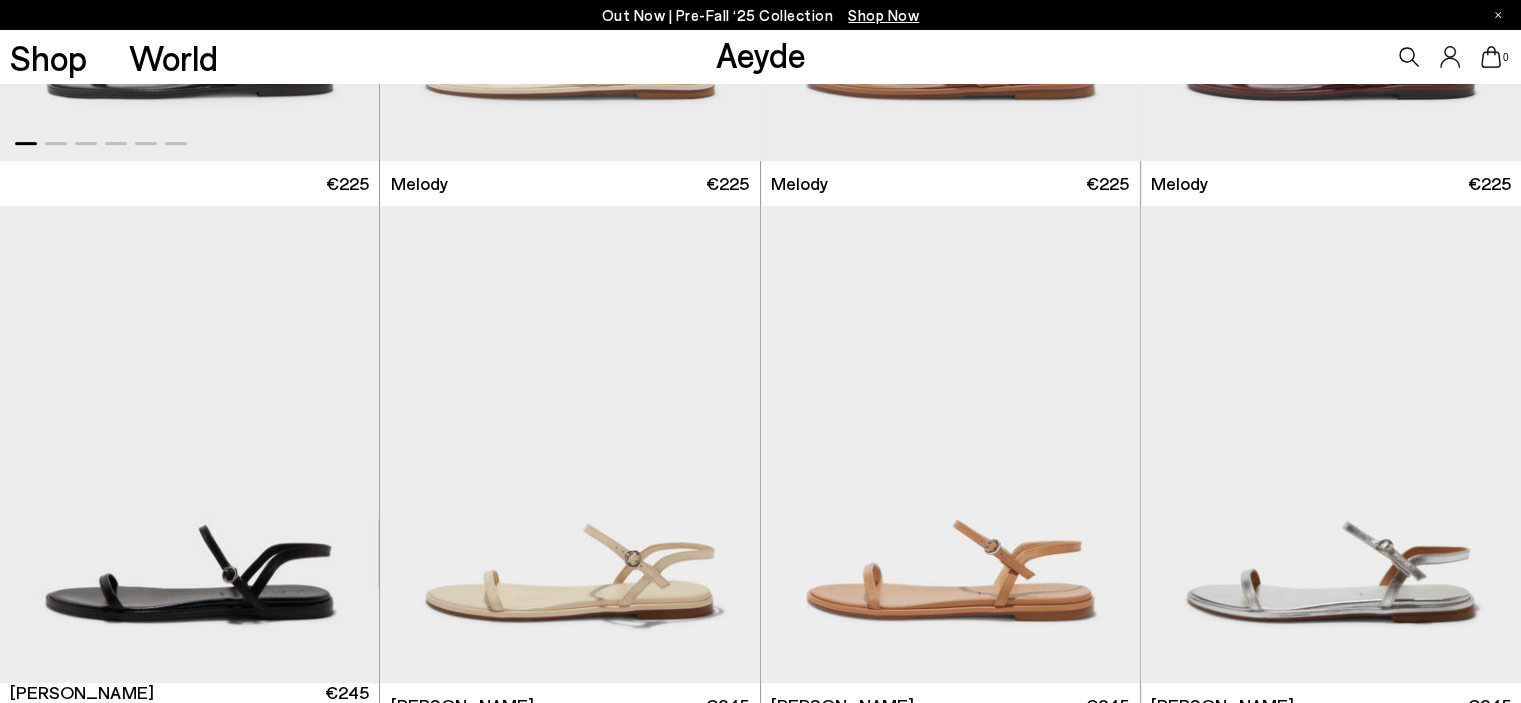 scroll, scrollTop: 500, scrollLeft: 0, axis: vertical 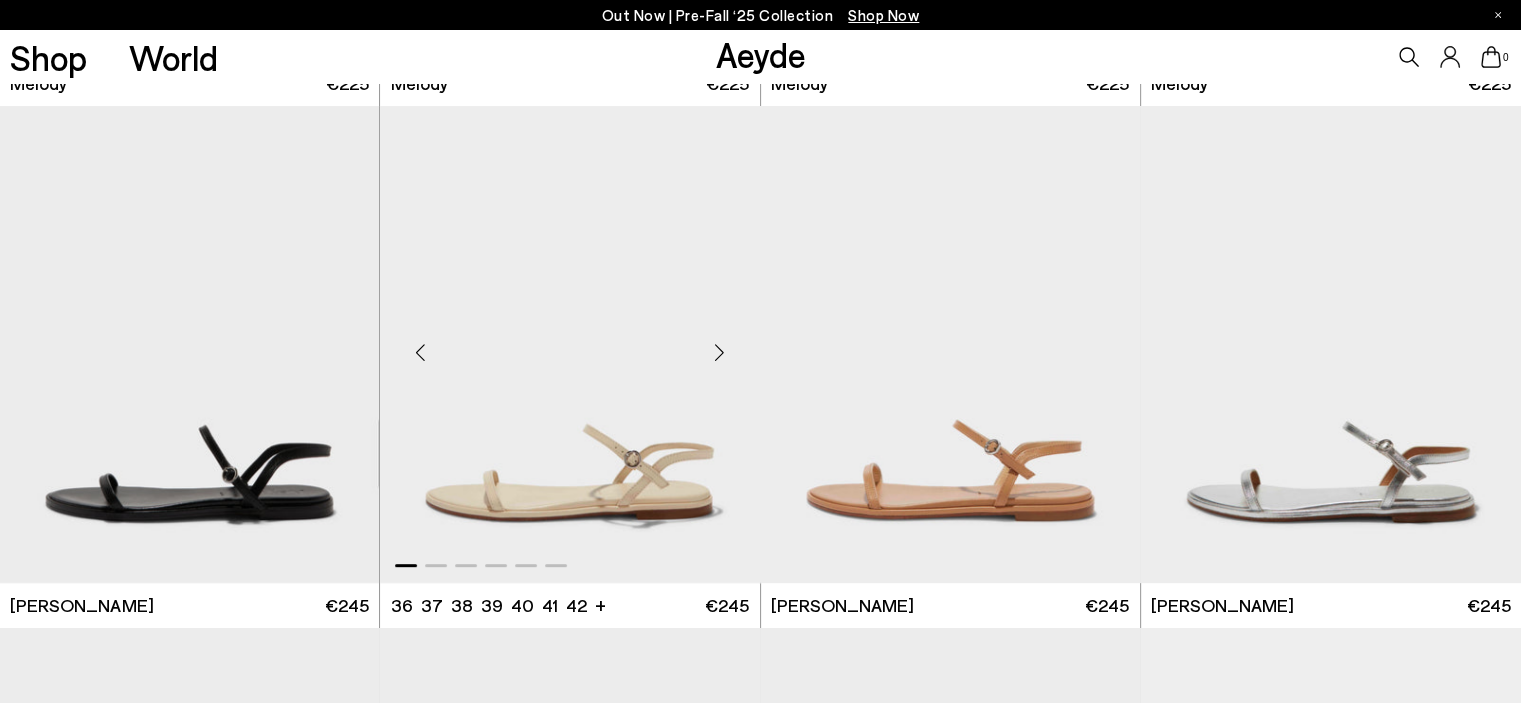 click at bounding box center [720, 352] 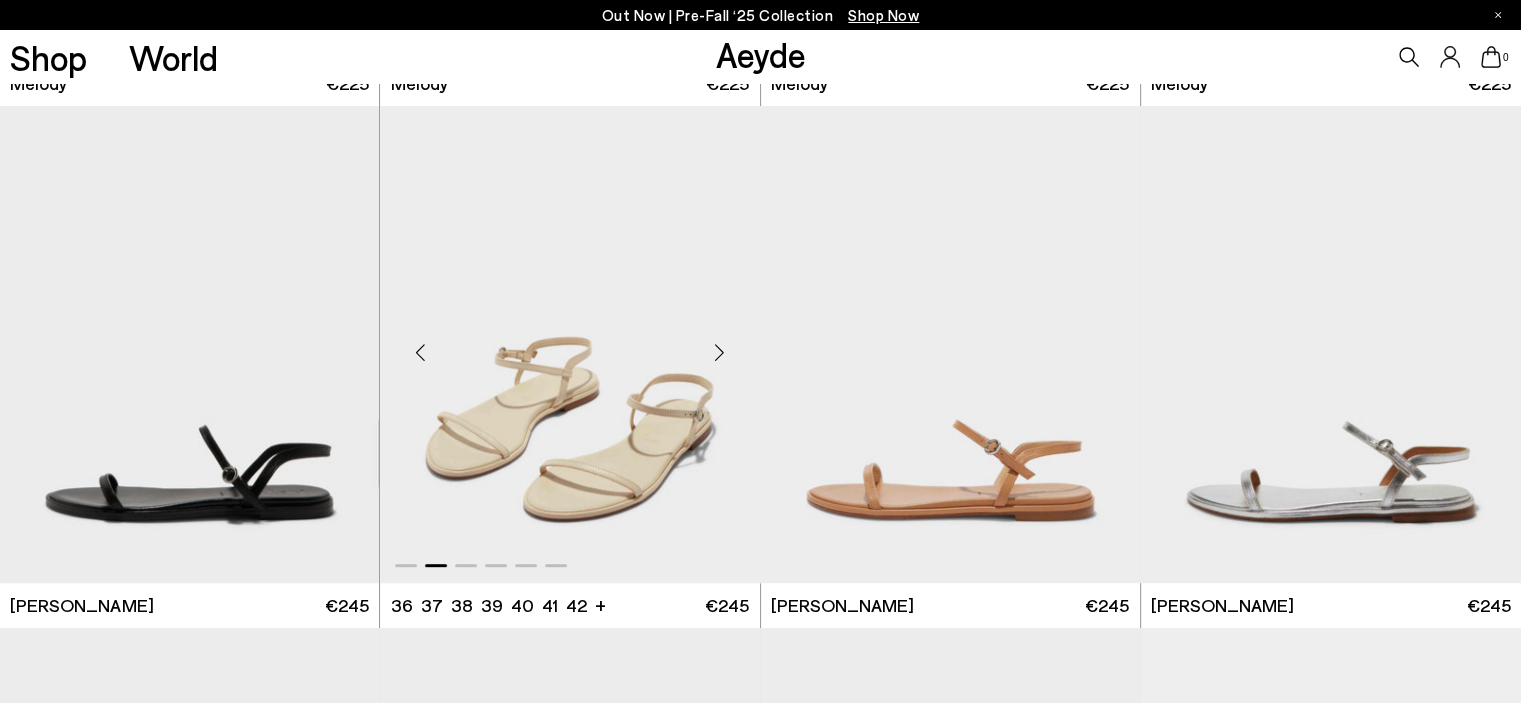 click at bounding box center (720, 352) 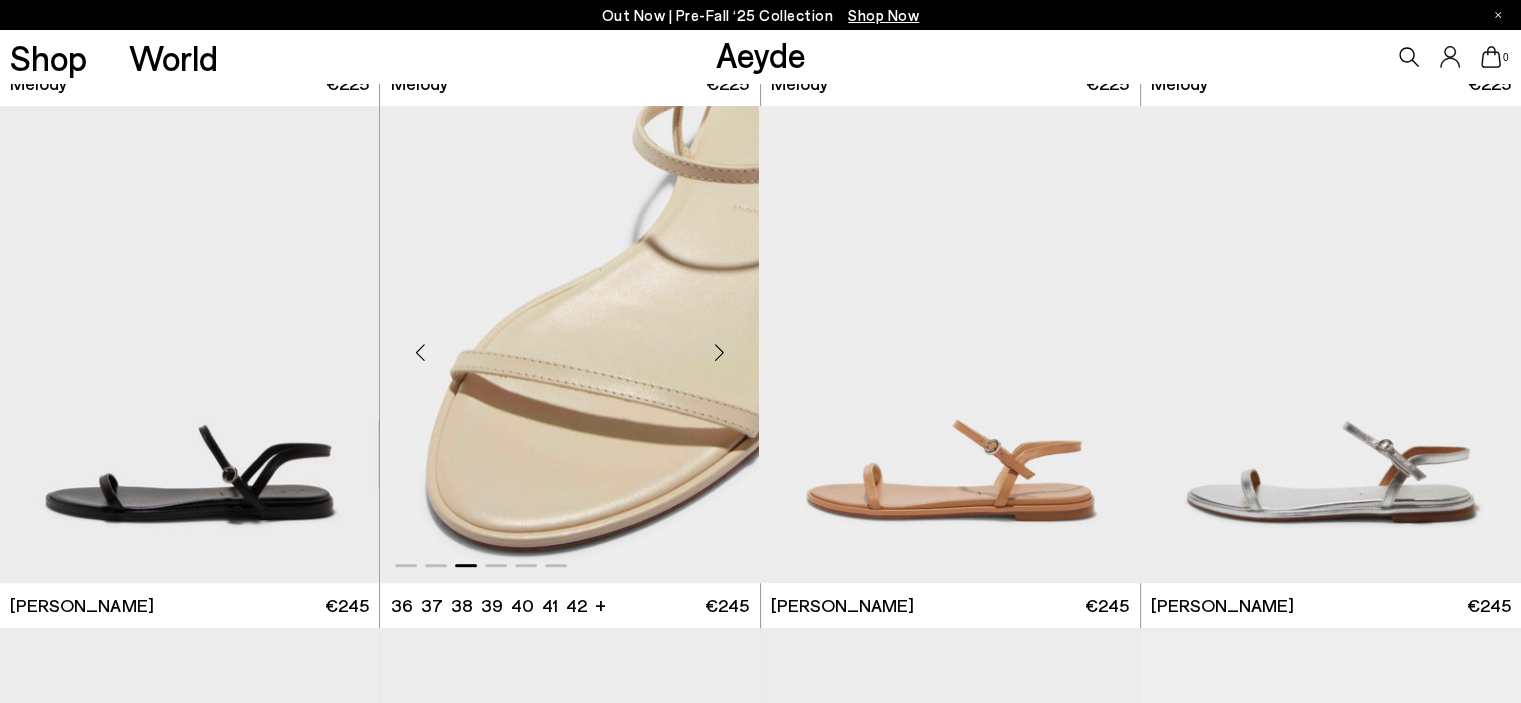 click at bounding box center (720, 352) 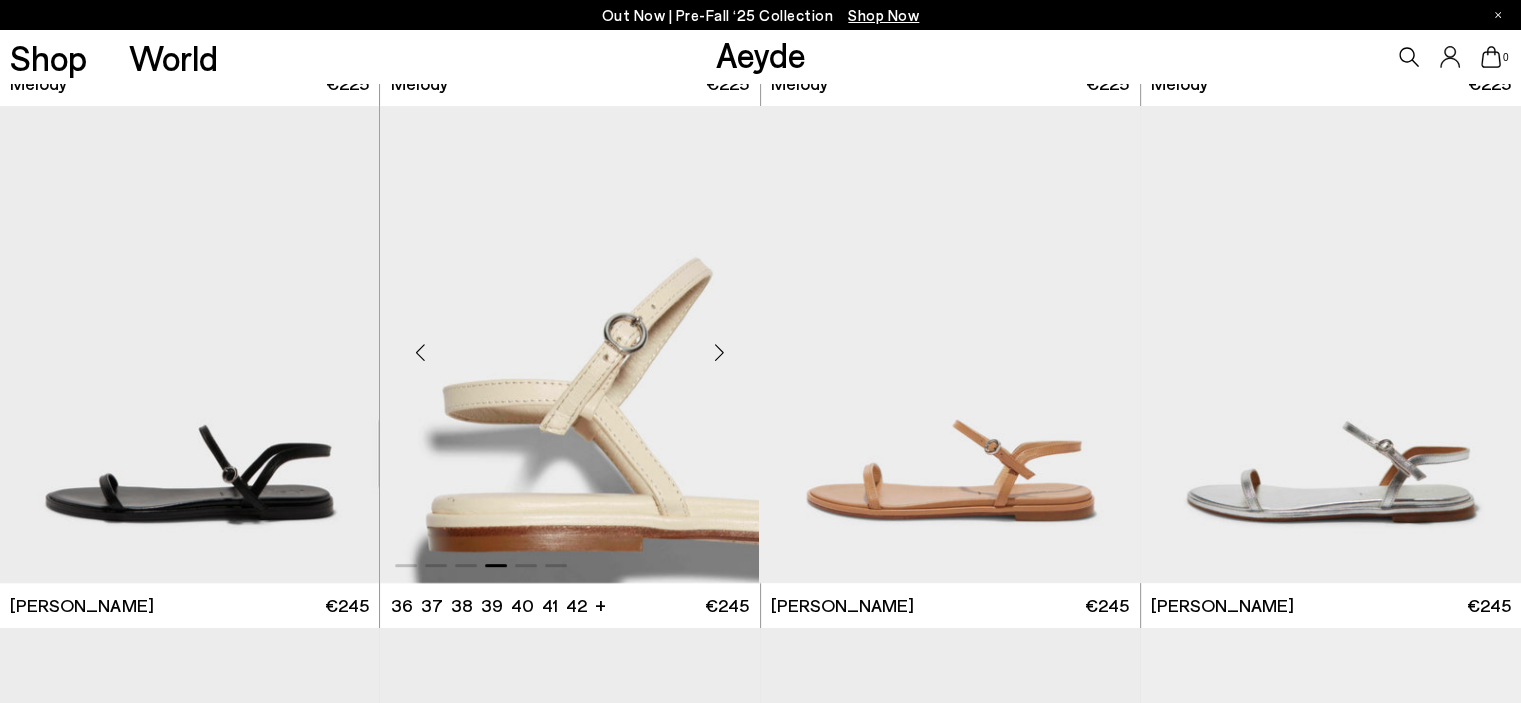 click at bounding box center (720, 352) 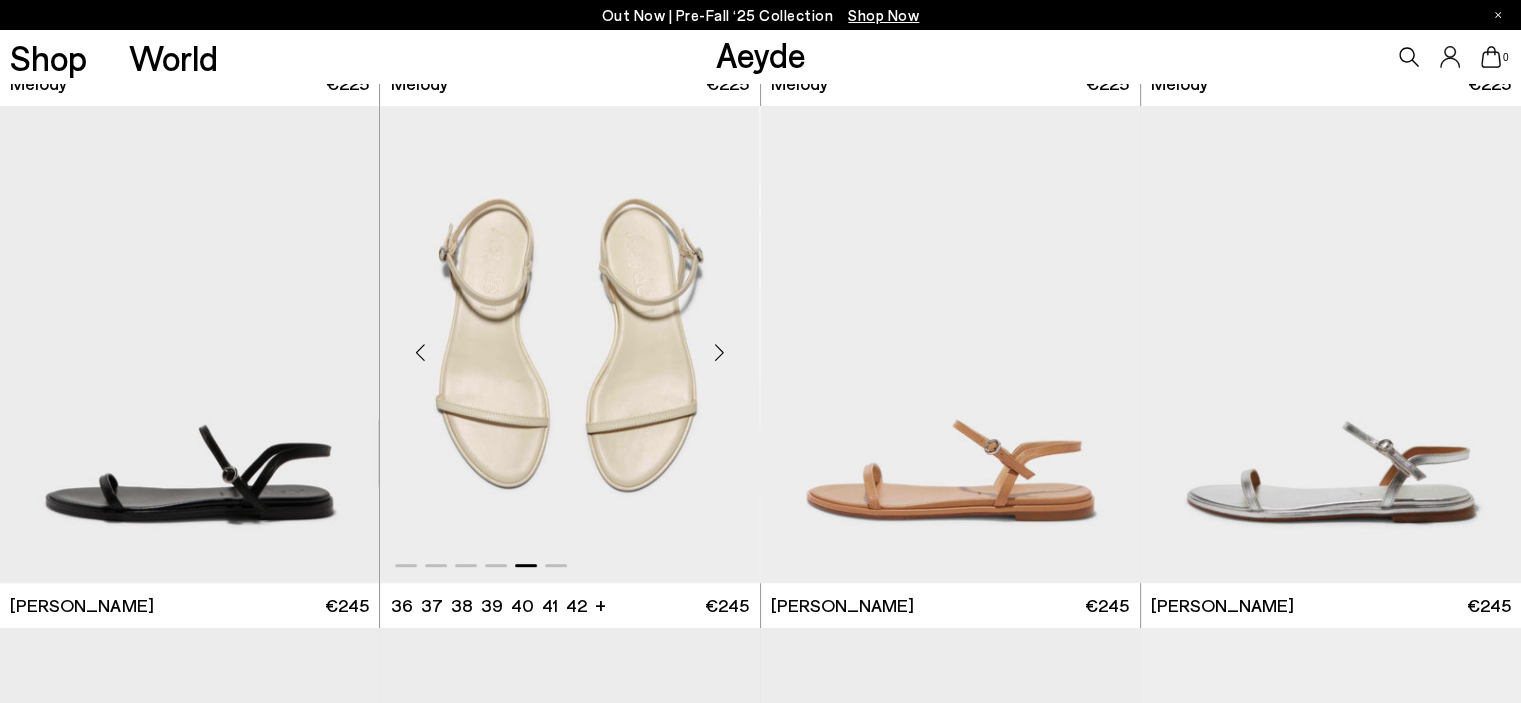 click at bounding box center (720, 352) 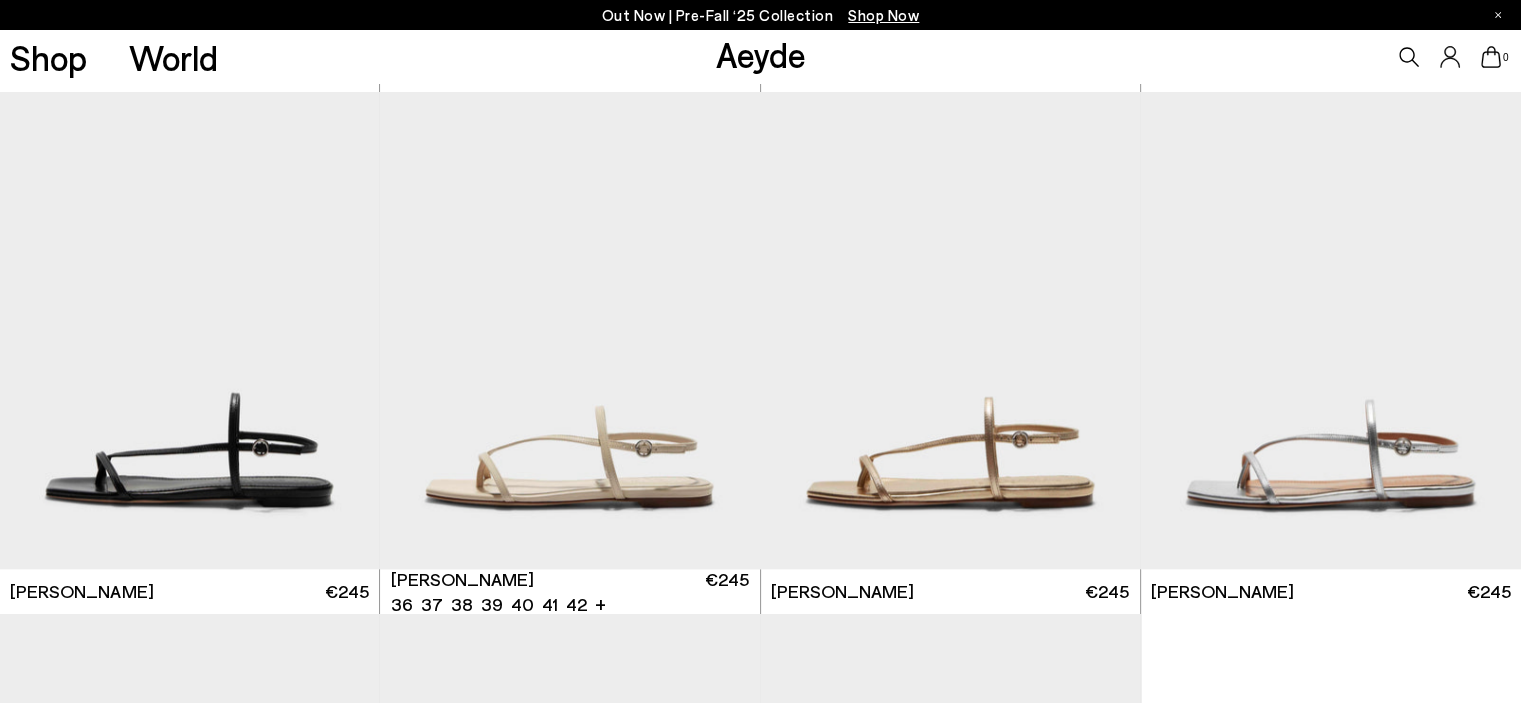 scroll, scrollTop: 2100, scrollLeft: 0, axis: vertical 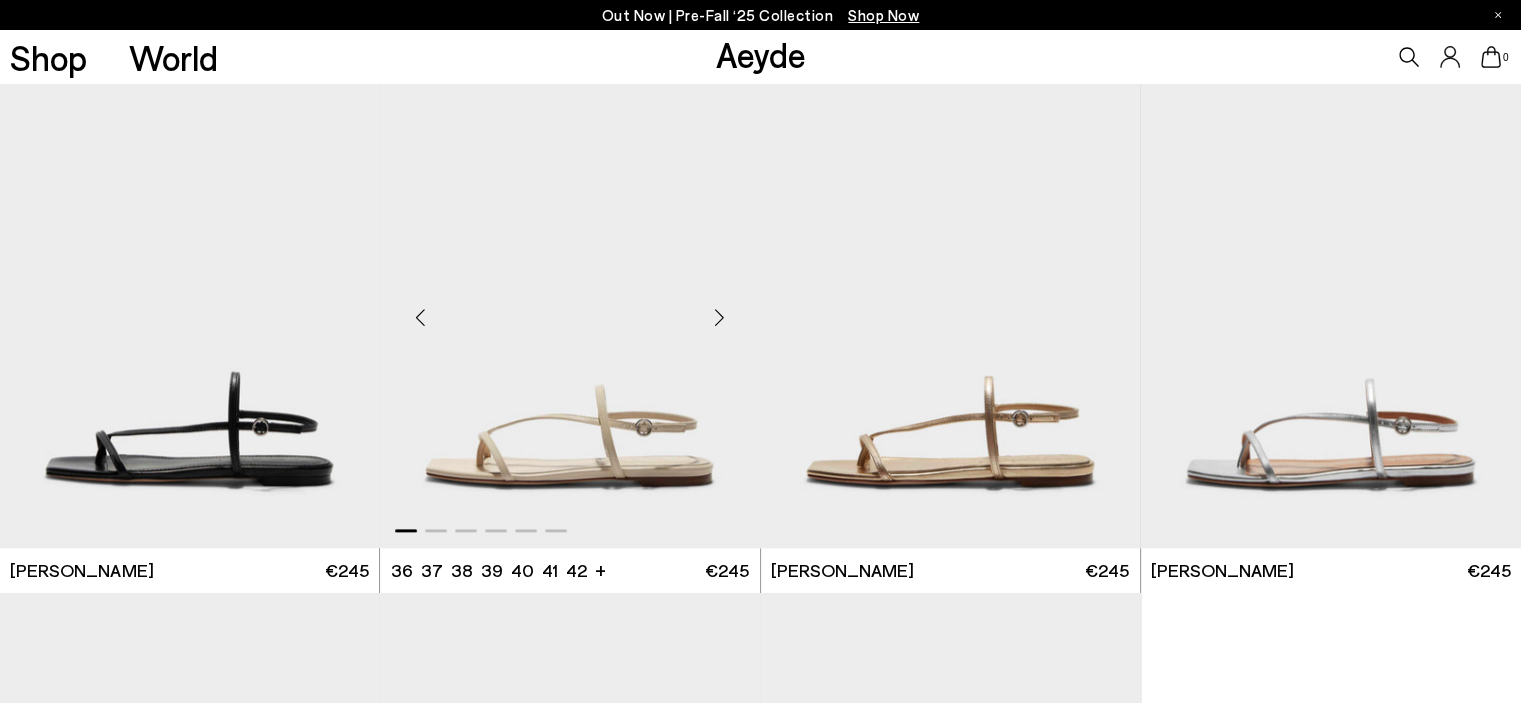 click at bounding box center (720, 318) 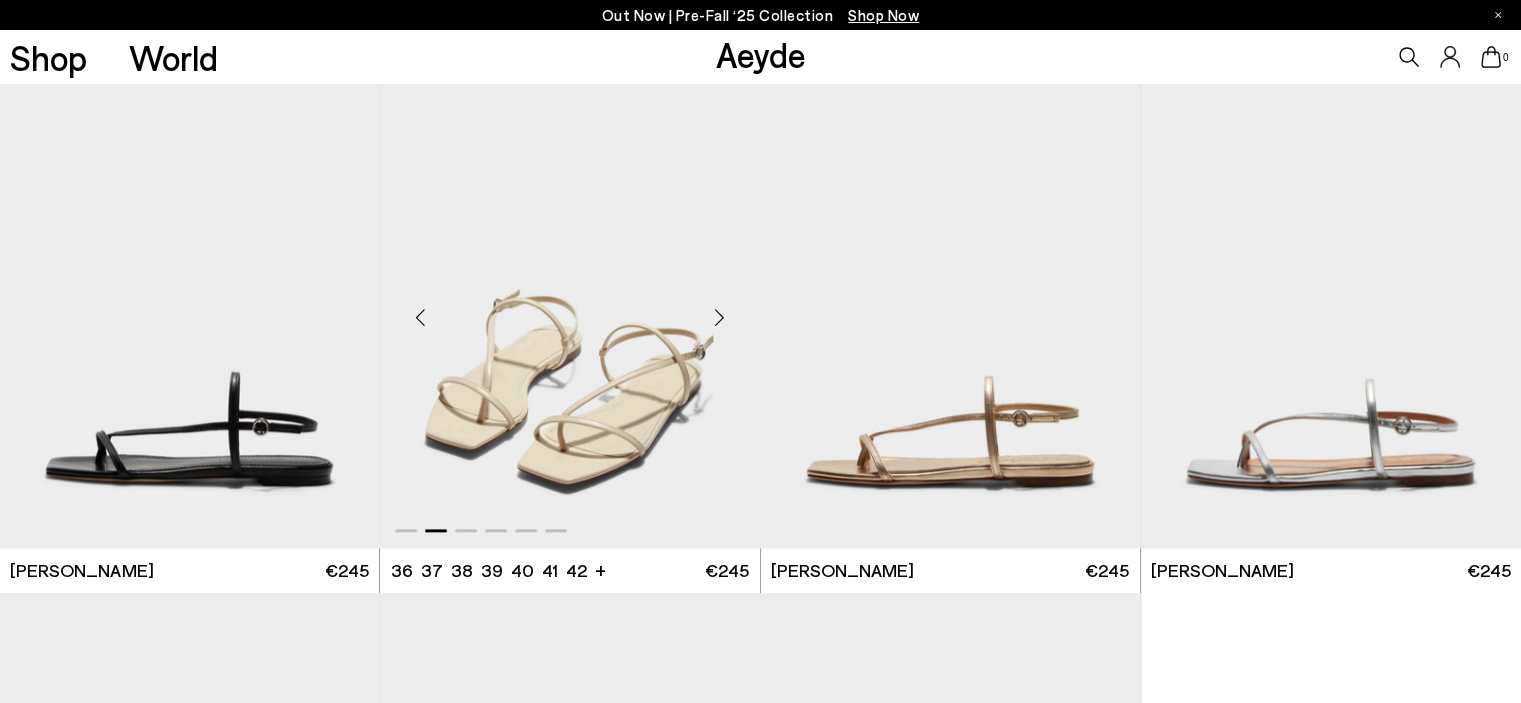 click at bounding box center [720, 318] 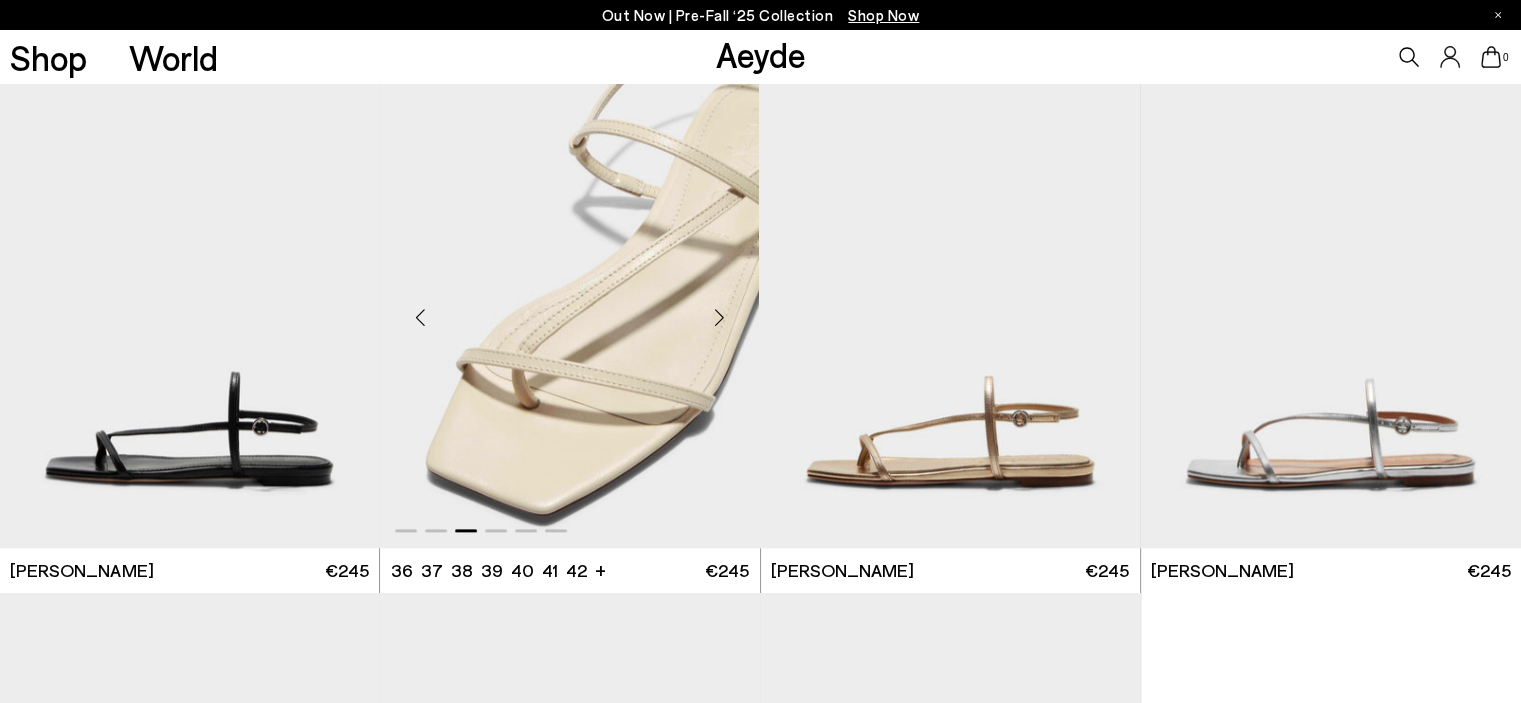 click at bounding box center [720, 318] 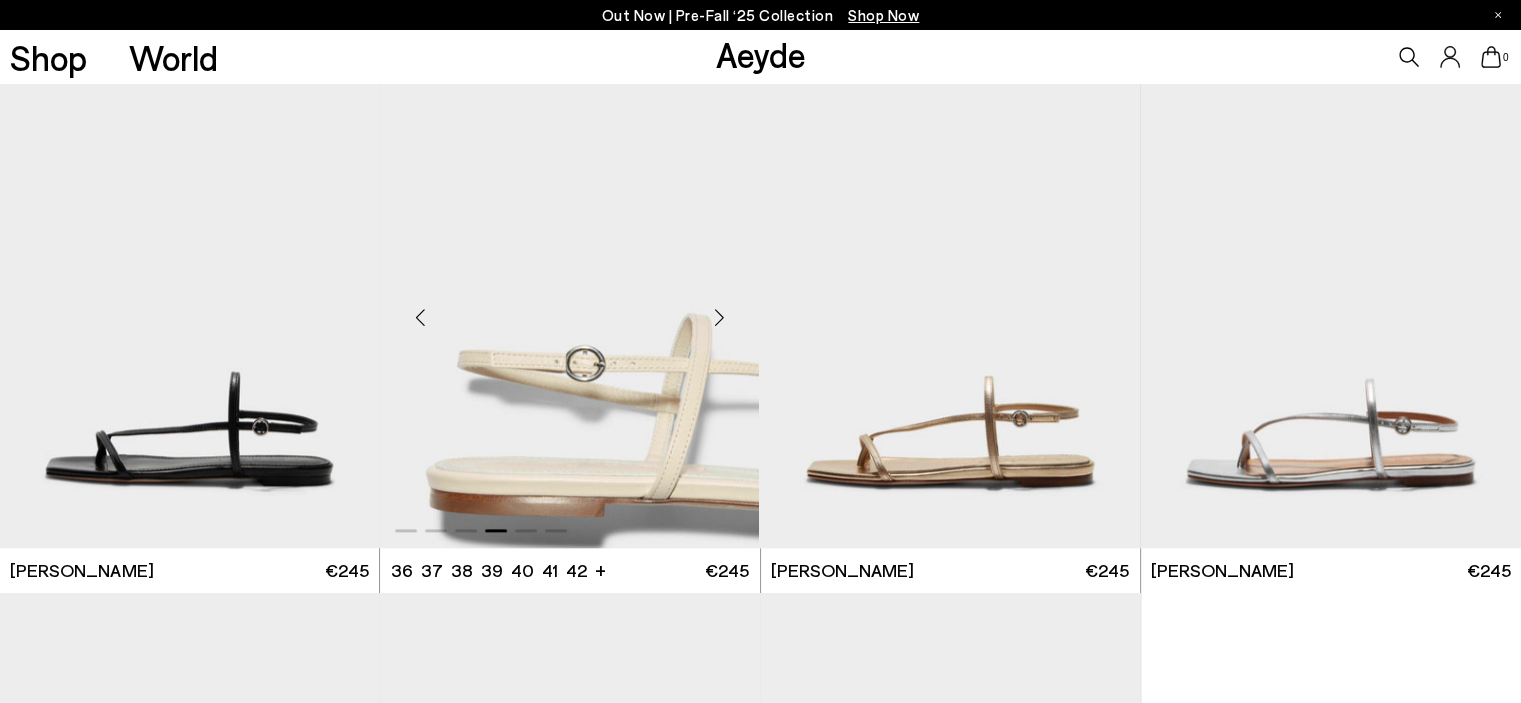 click at bounding box center (720, 318) 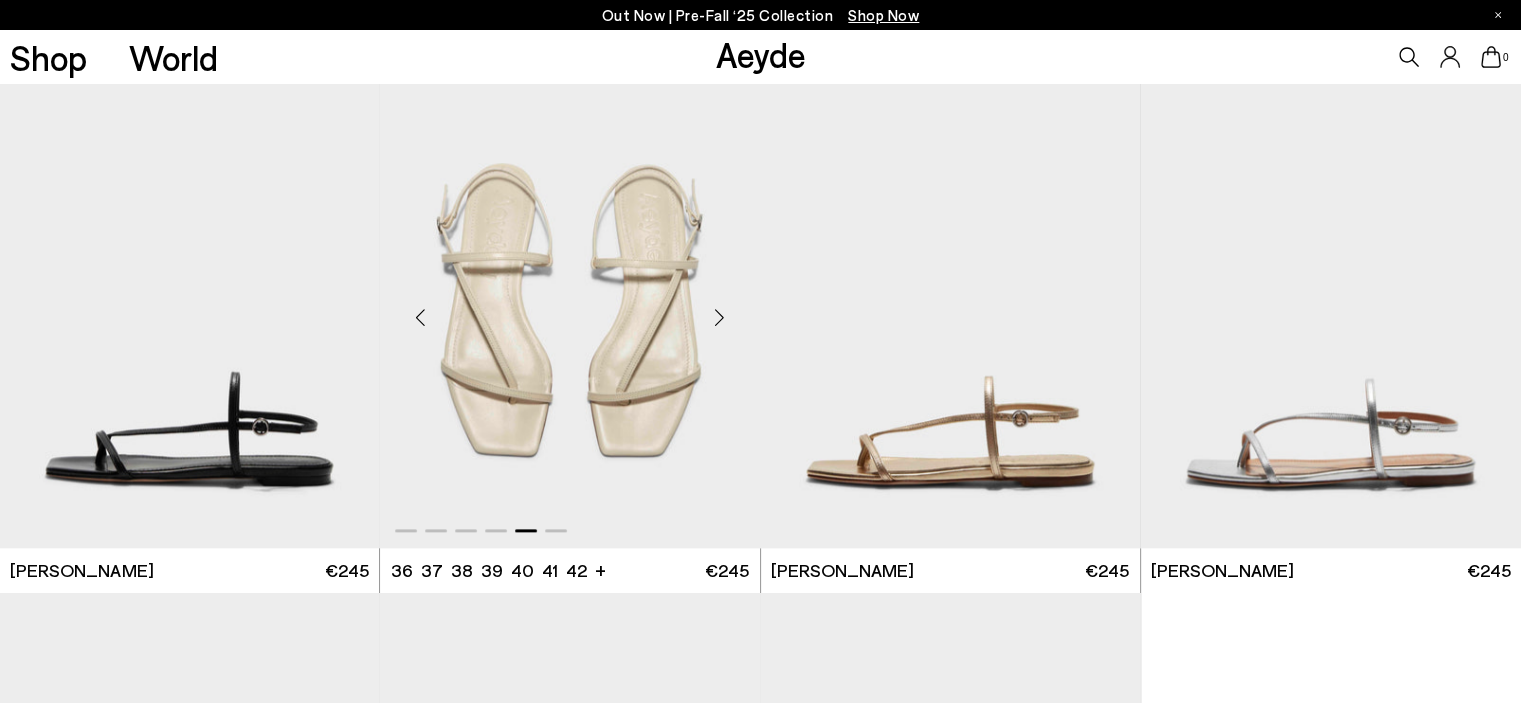 click at bounding box center (720, 318) 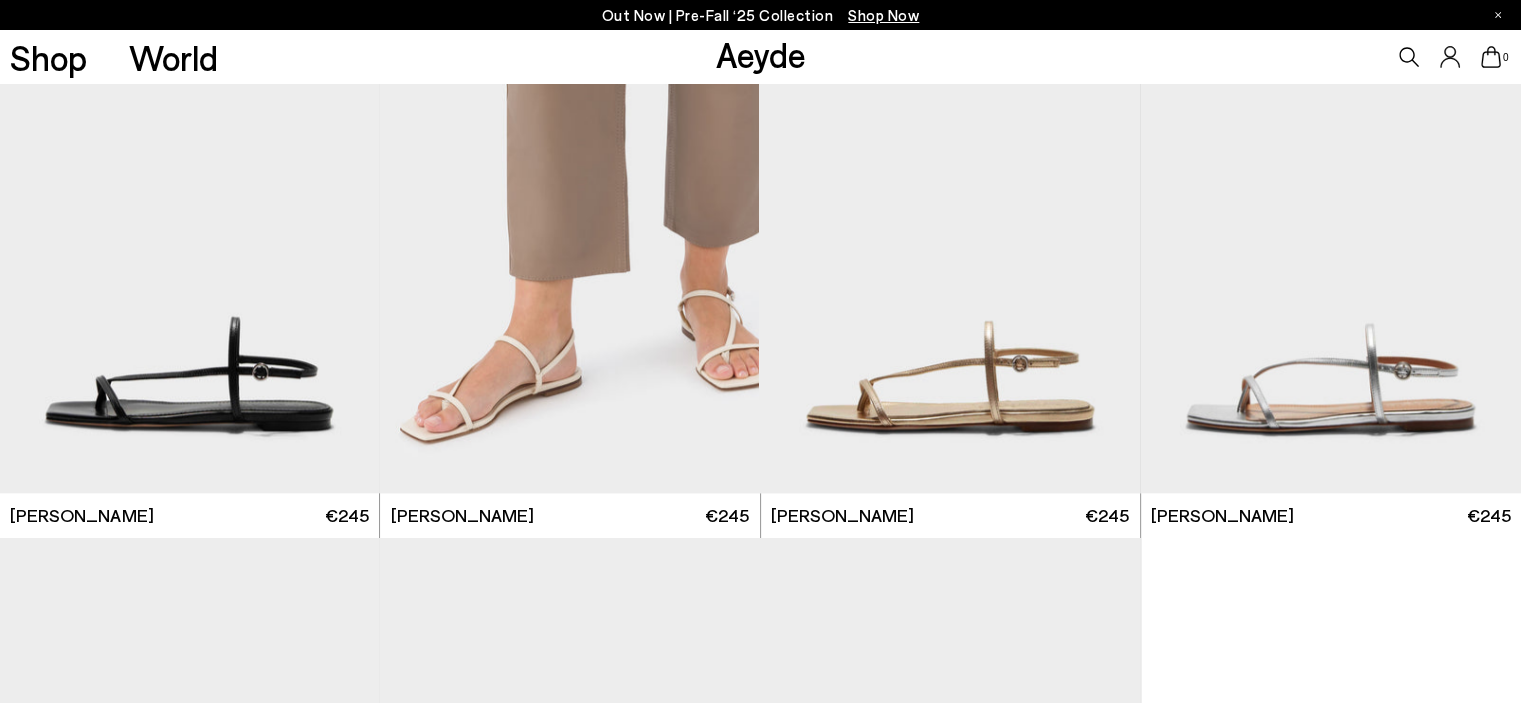 scroll, scrollTop: 2100, scrollLeft: 0, axis: vertical 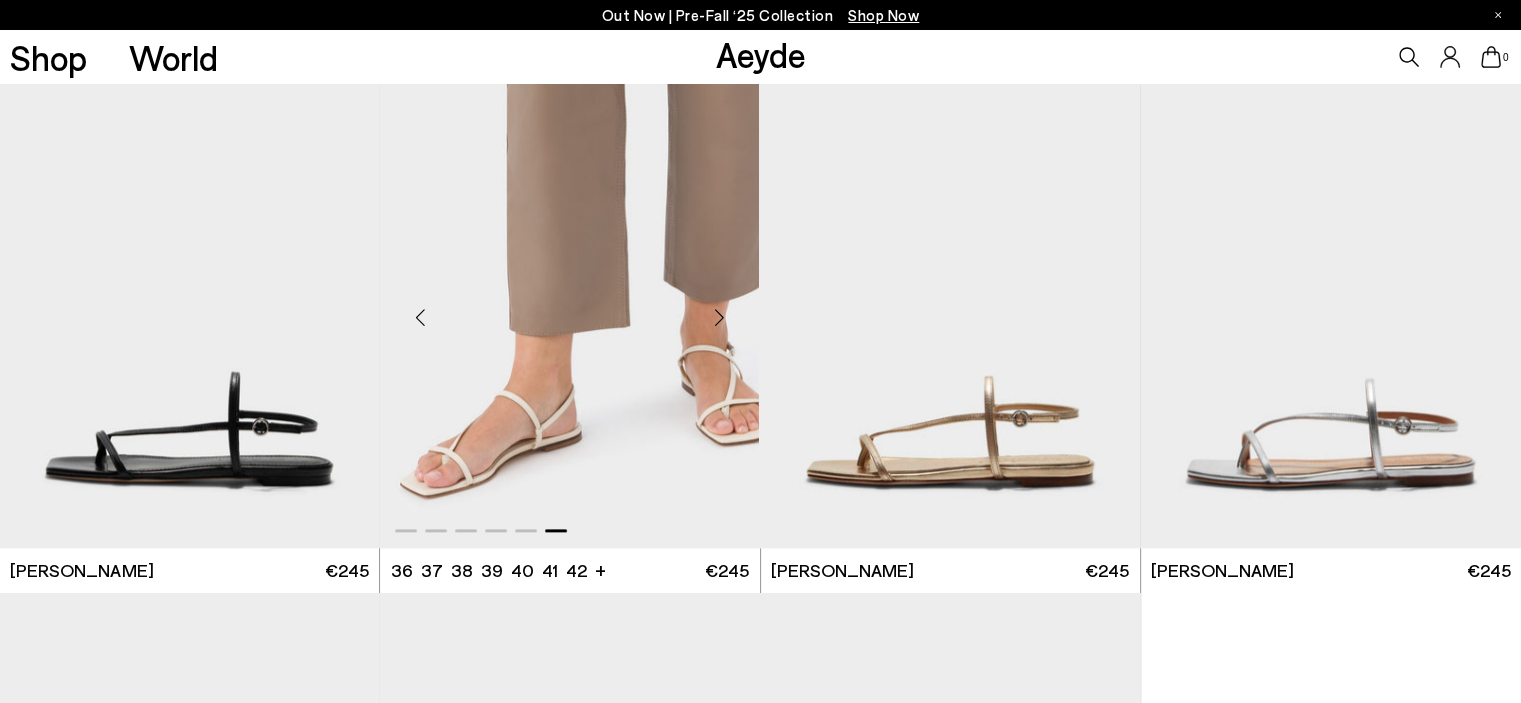 click at bounding box center [720, 318] 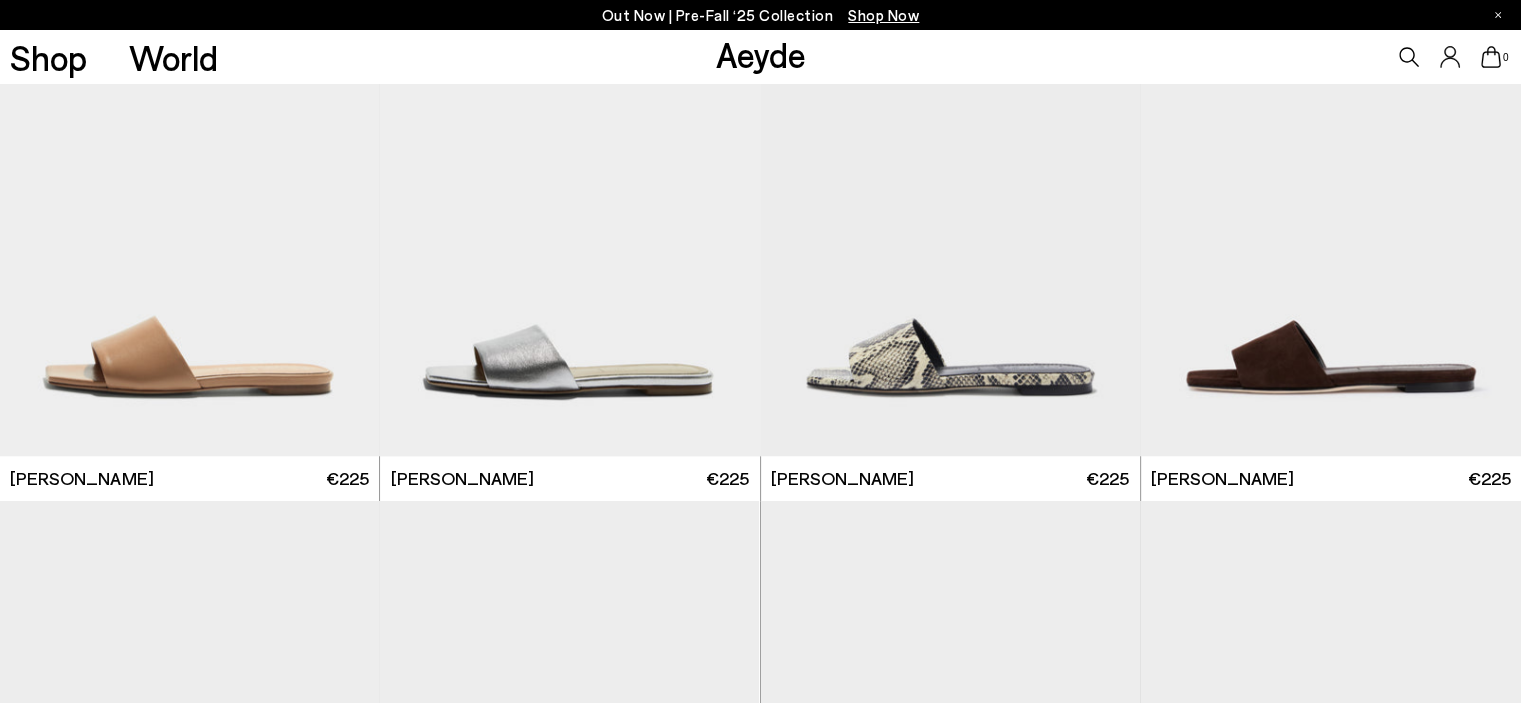 scroll, scrollTop: 2070, scrollLeft: 0, axis: vertical 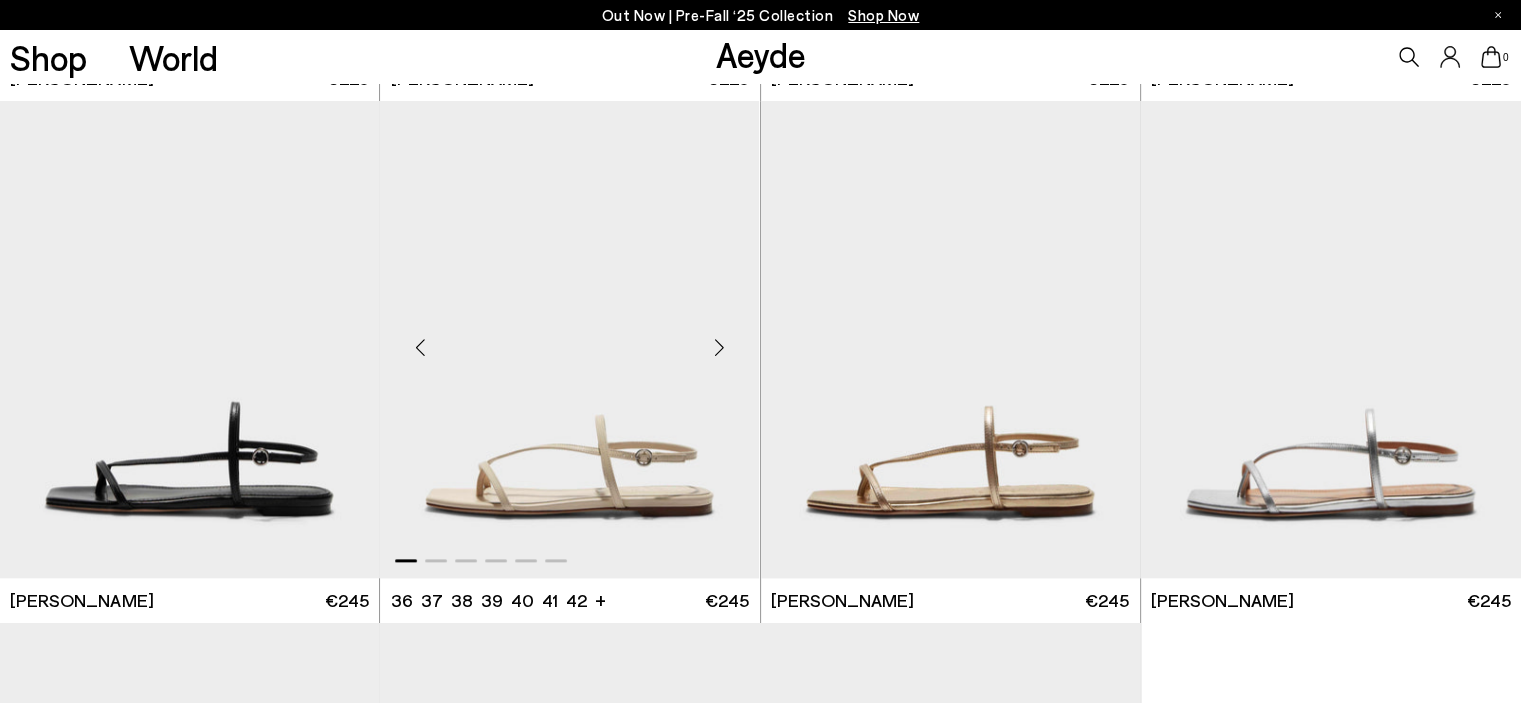 click at bounding box center [569, 339] 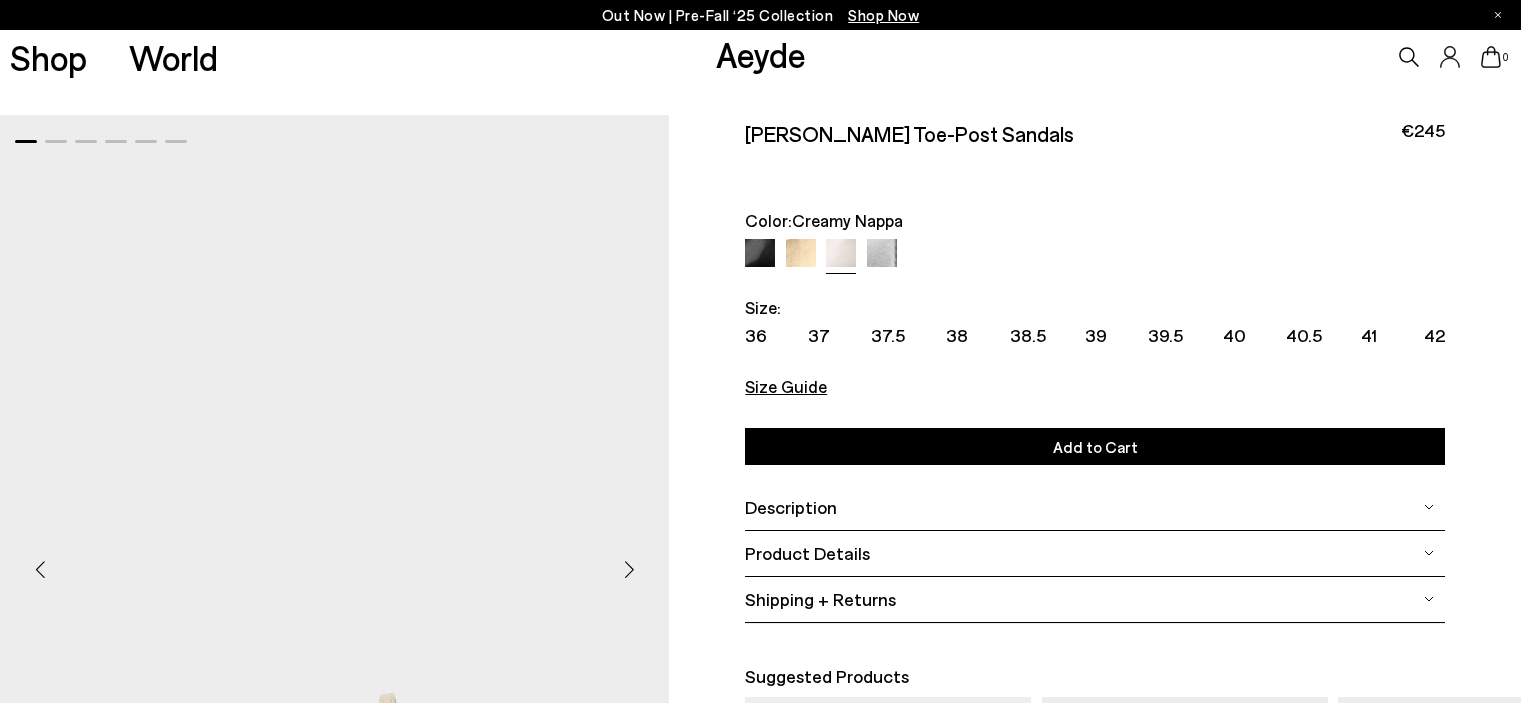 scroll, scrollTop: 0, scrollLeft: 0, axis: both 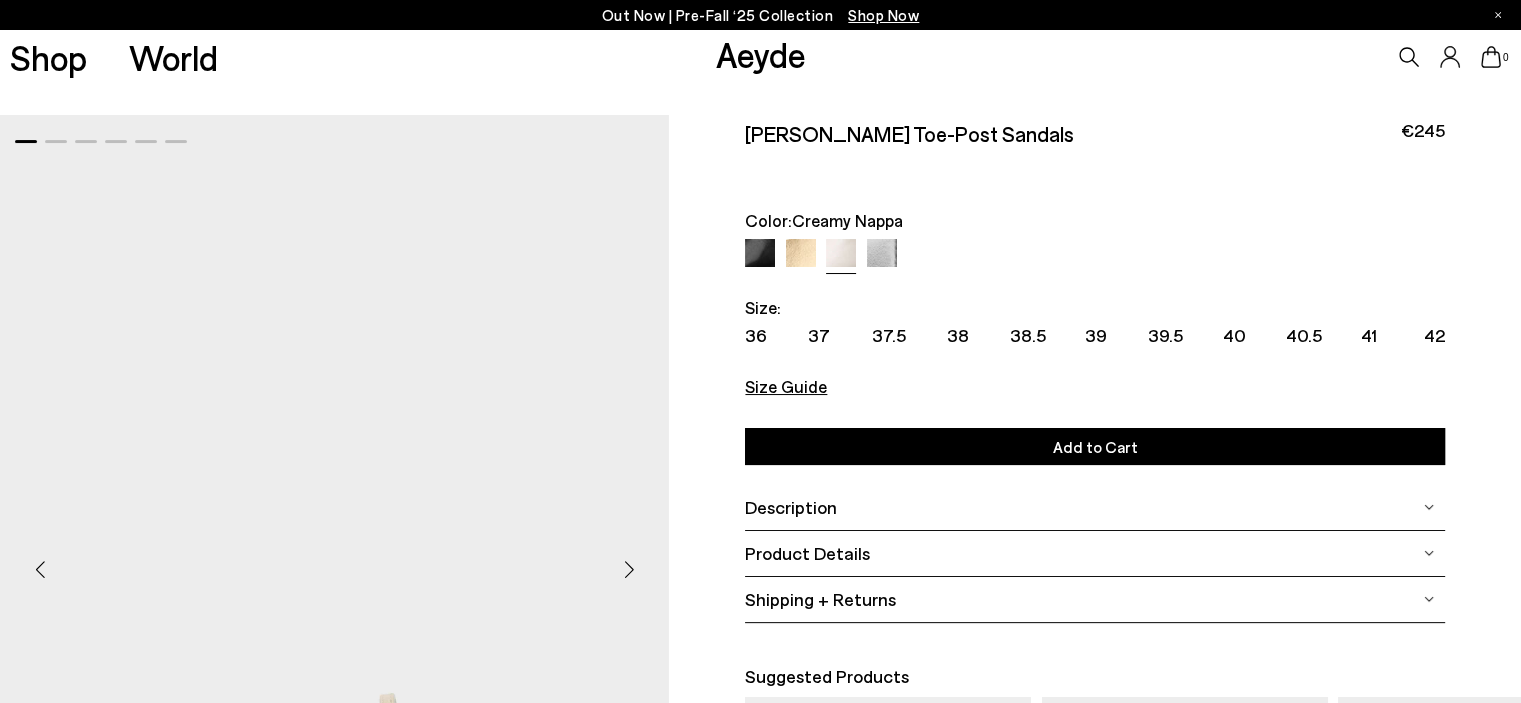 click on "Size Guide" at bounding box center (786, 386) 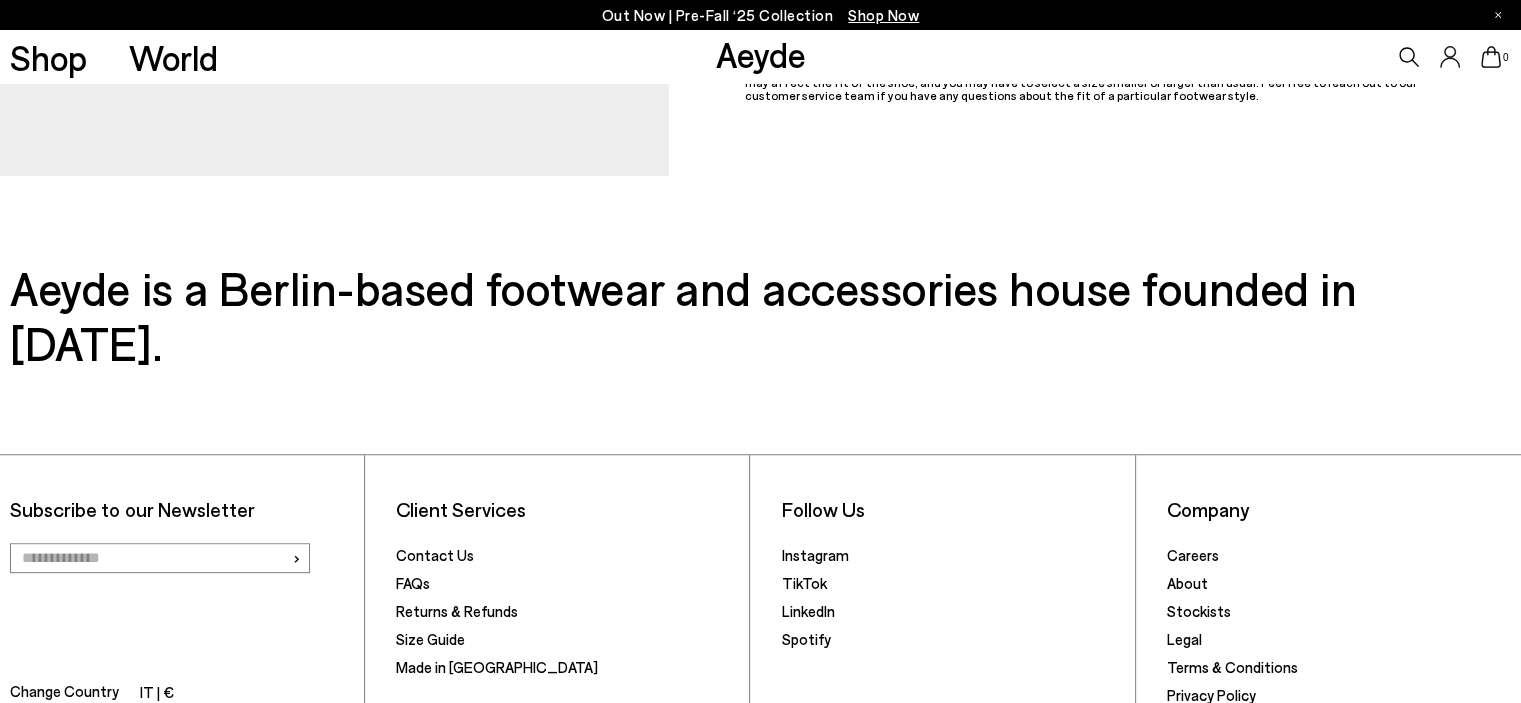 scroll, scrollTop: 300, scrollLeft: 0, axis: vertical 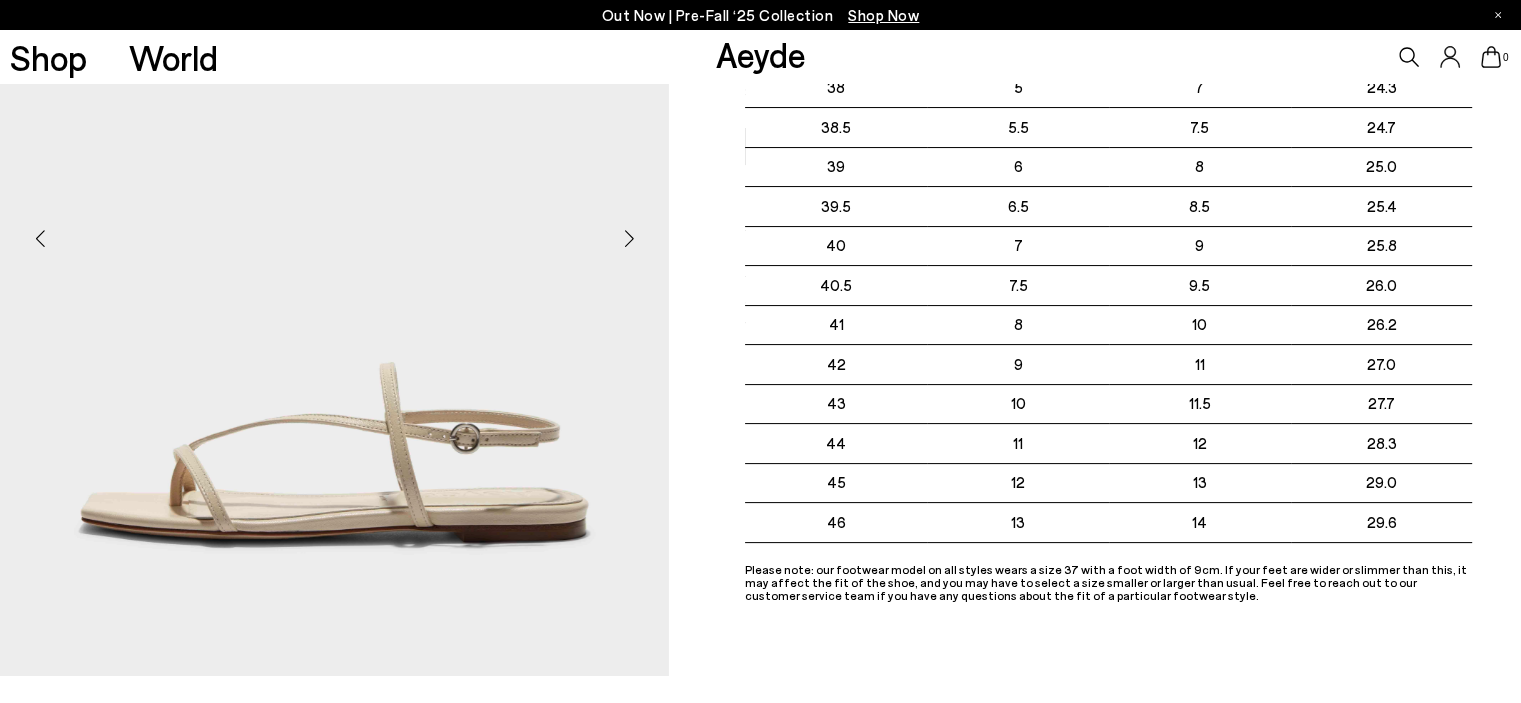 click at bounding box center (629, 238) 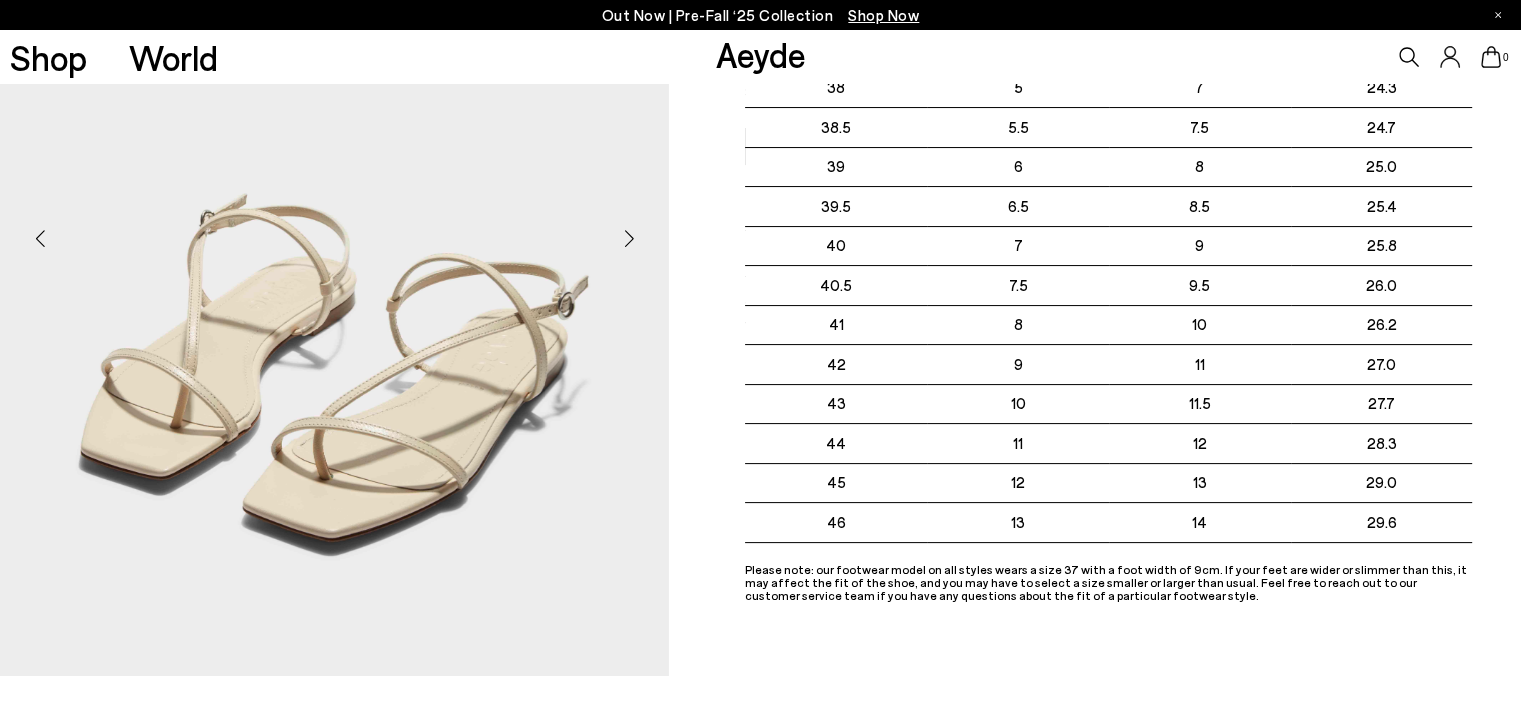 click at bounding box center (629, 238) 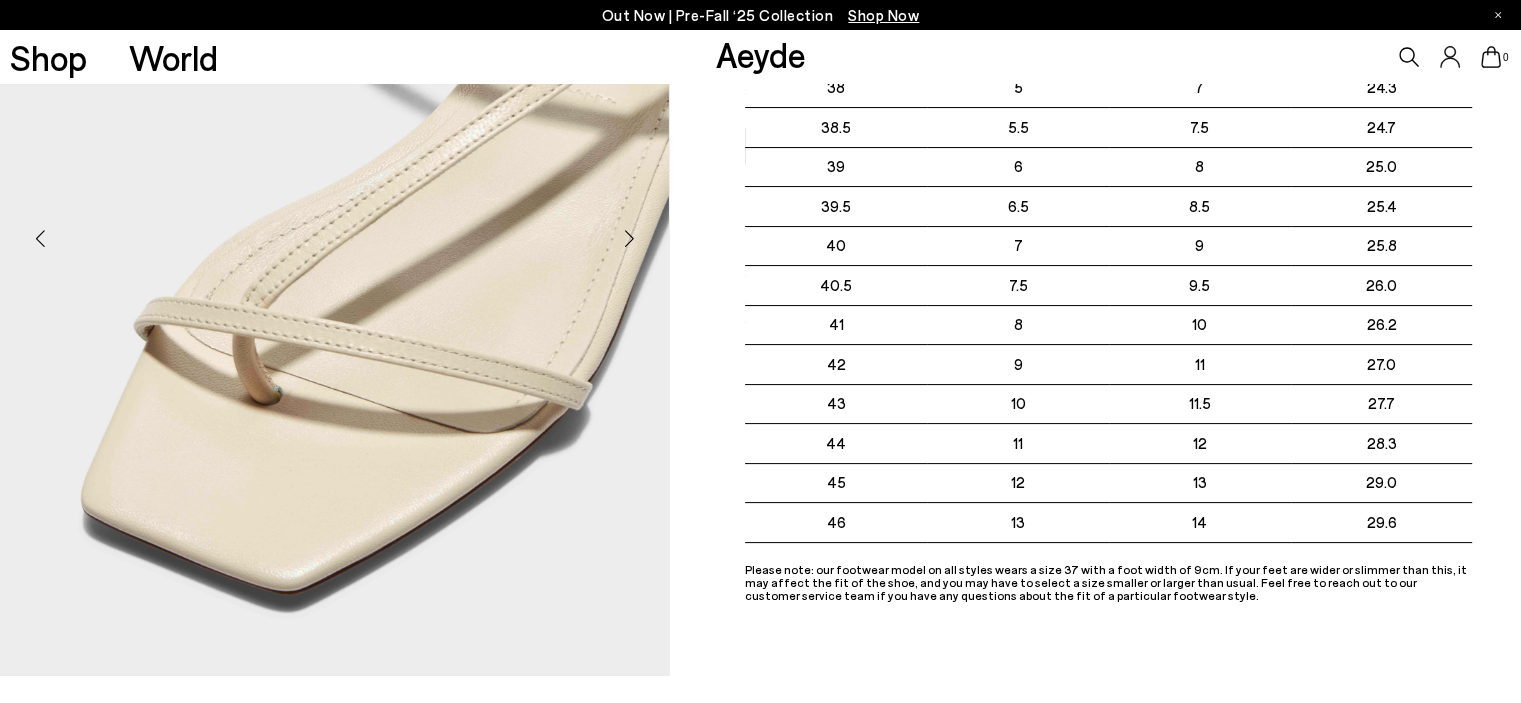 click at bounding box center [629, 238] 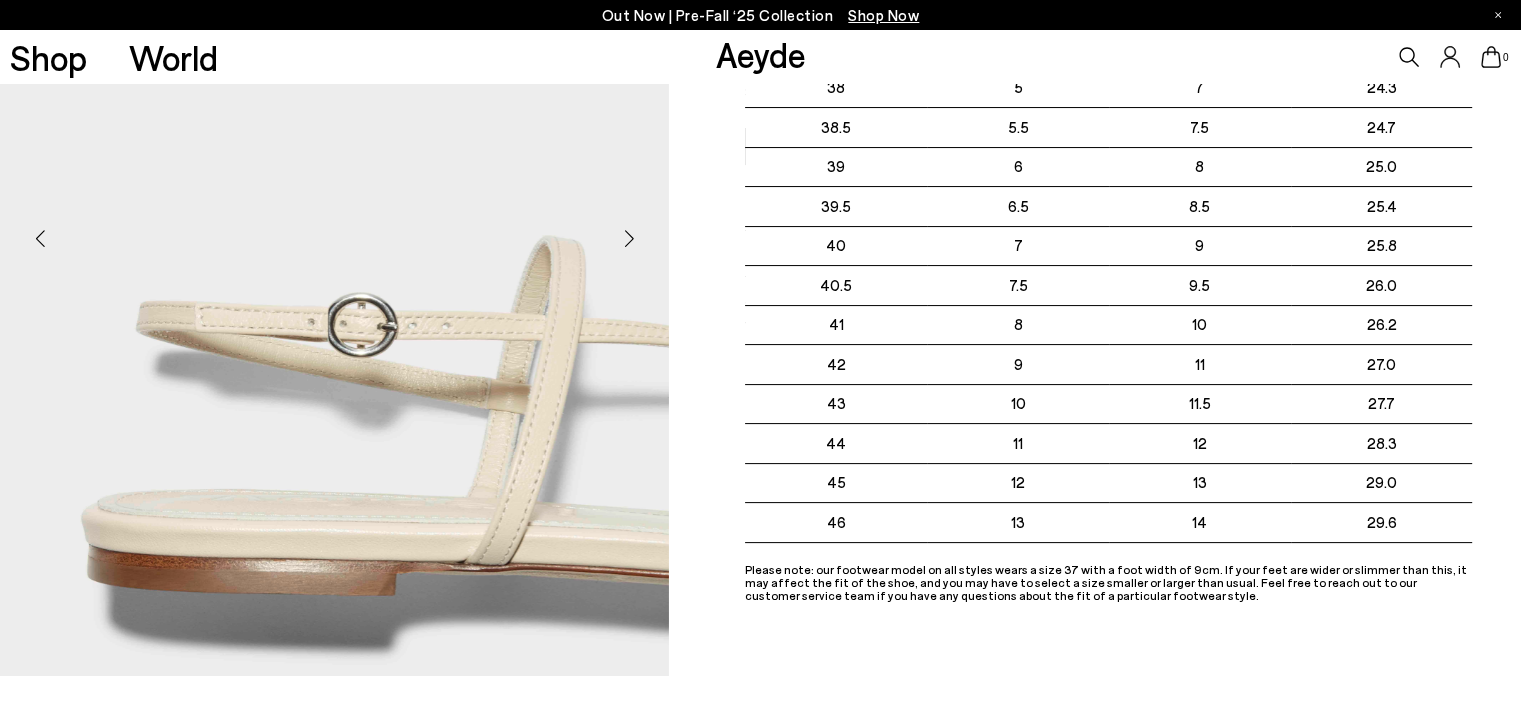 click at bounding box center [629, 238] 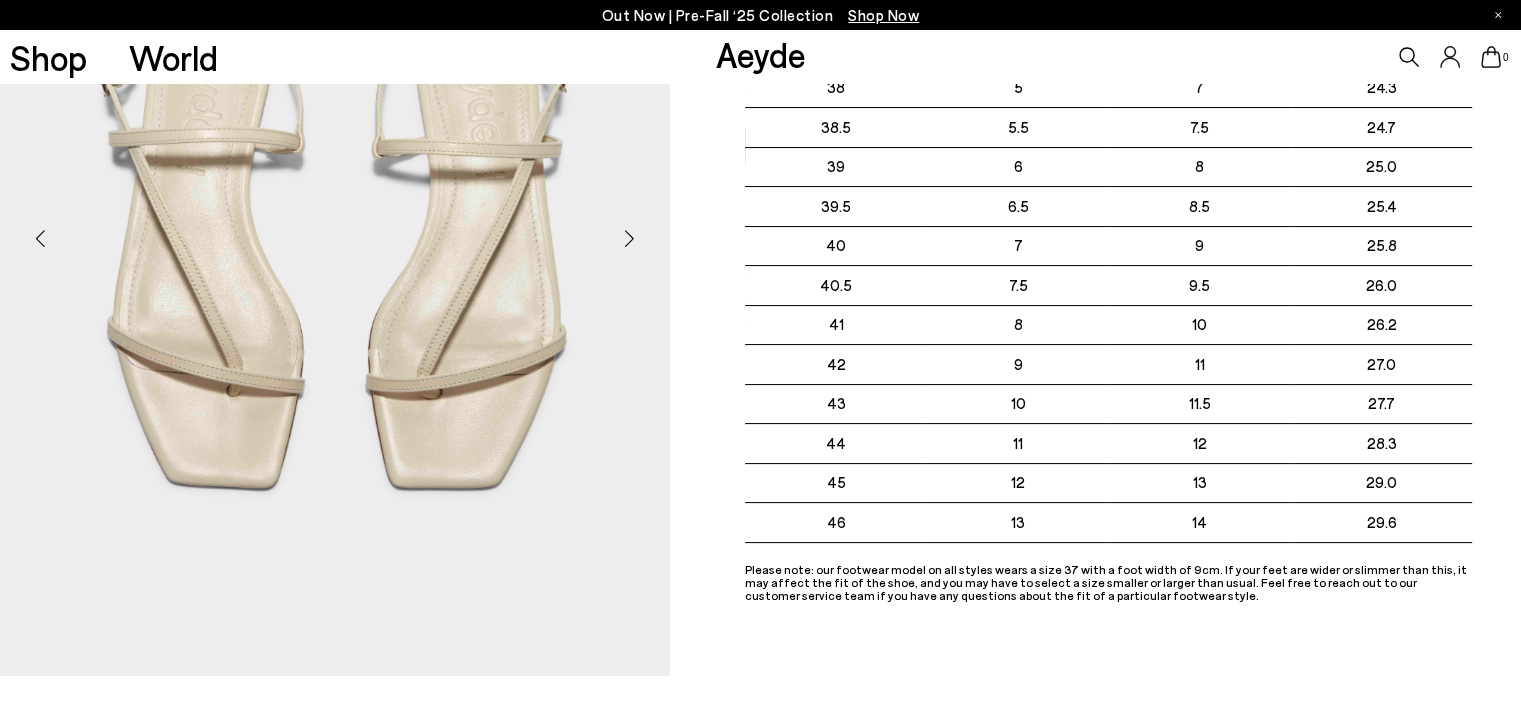 click at bounding box center [629, 238] 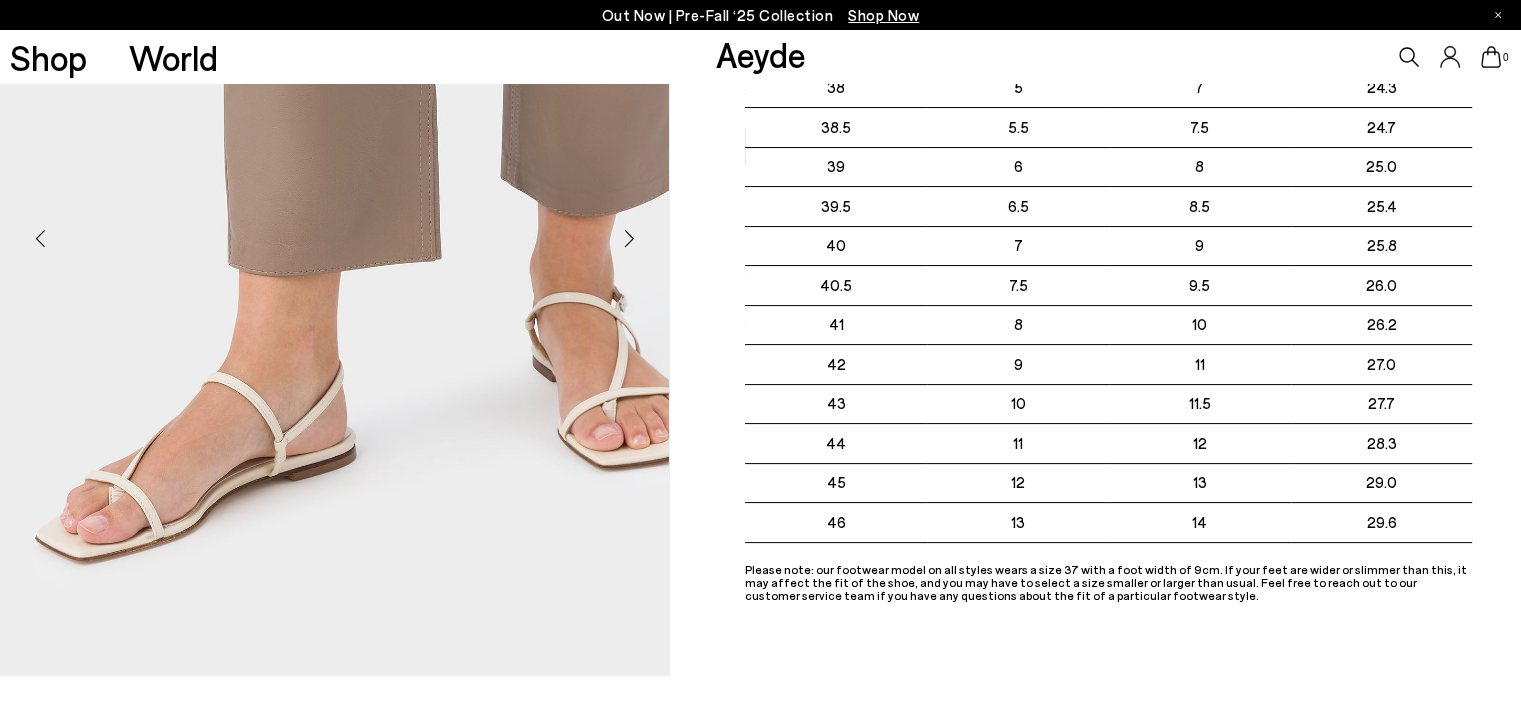 click at bounding box center [629, 238] 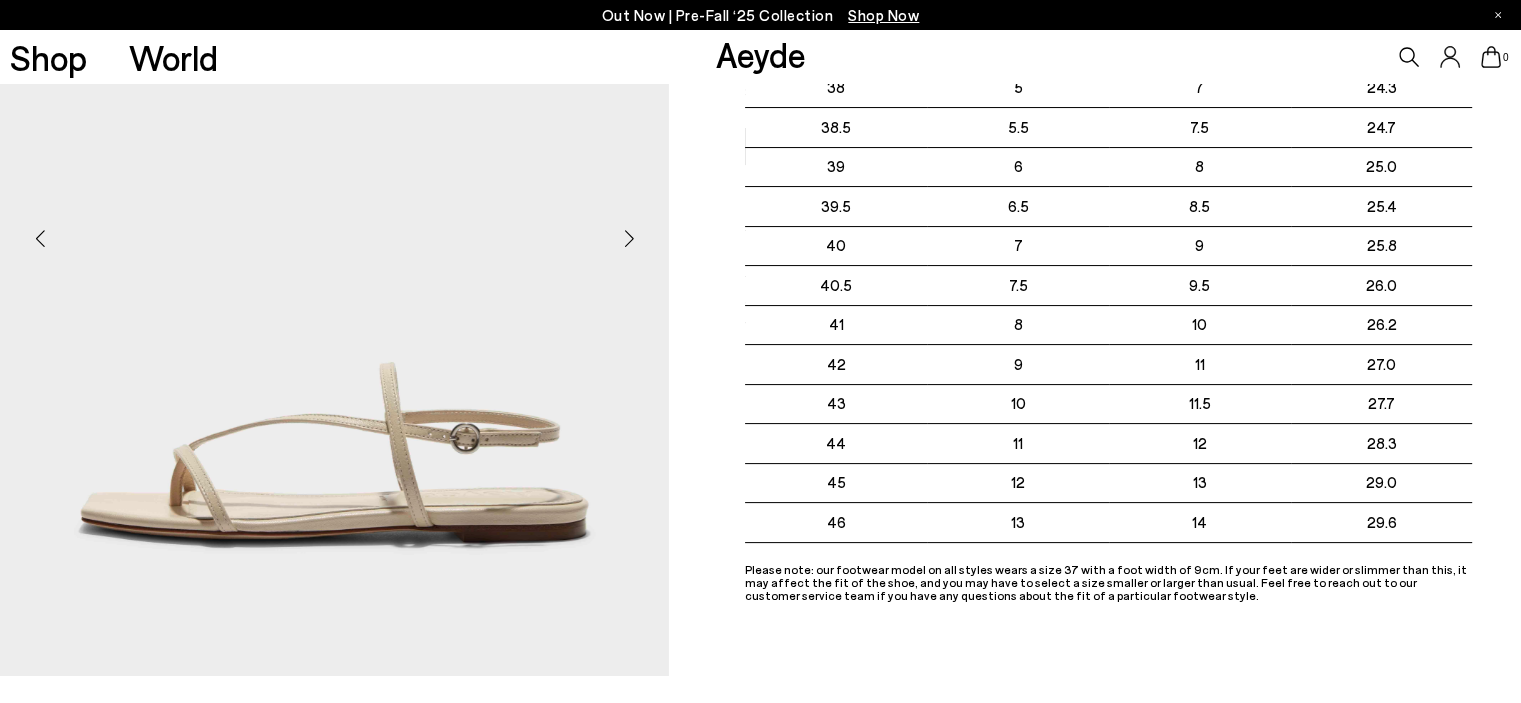 click at bounding box center (40, 238) 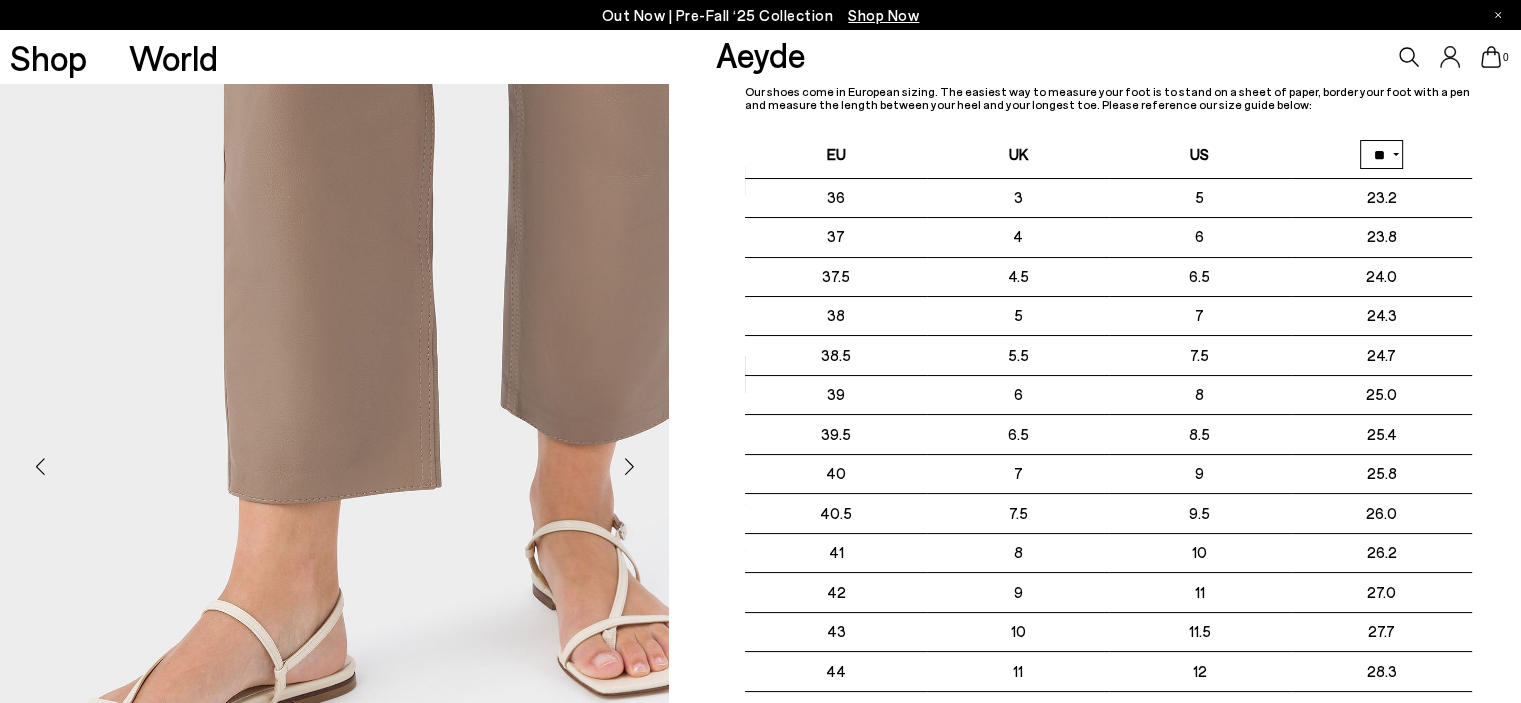 scroll, scrollTop: 0, scrollLeft: 0, axis: both 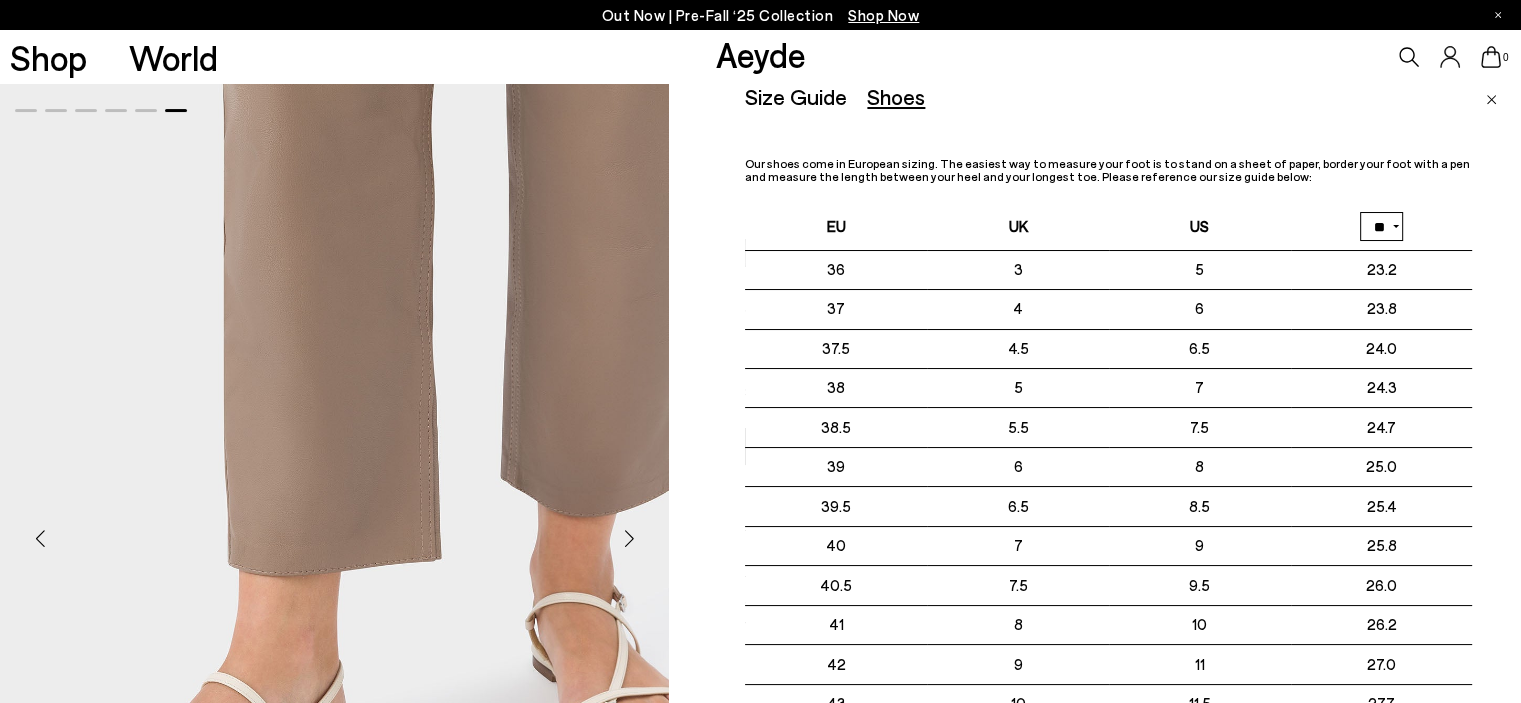 click on "Shoes" at bounding box center (896, 96) 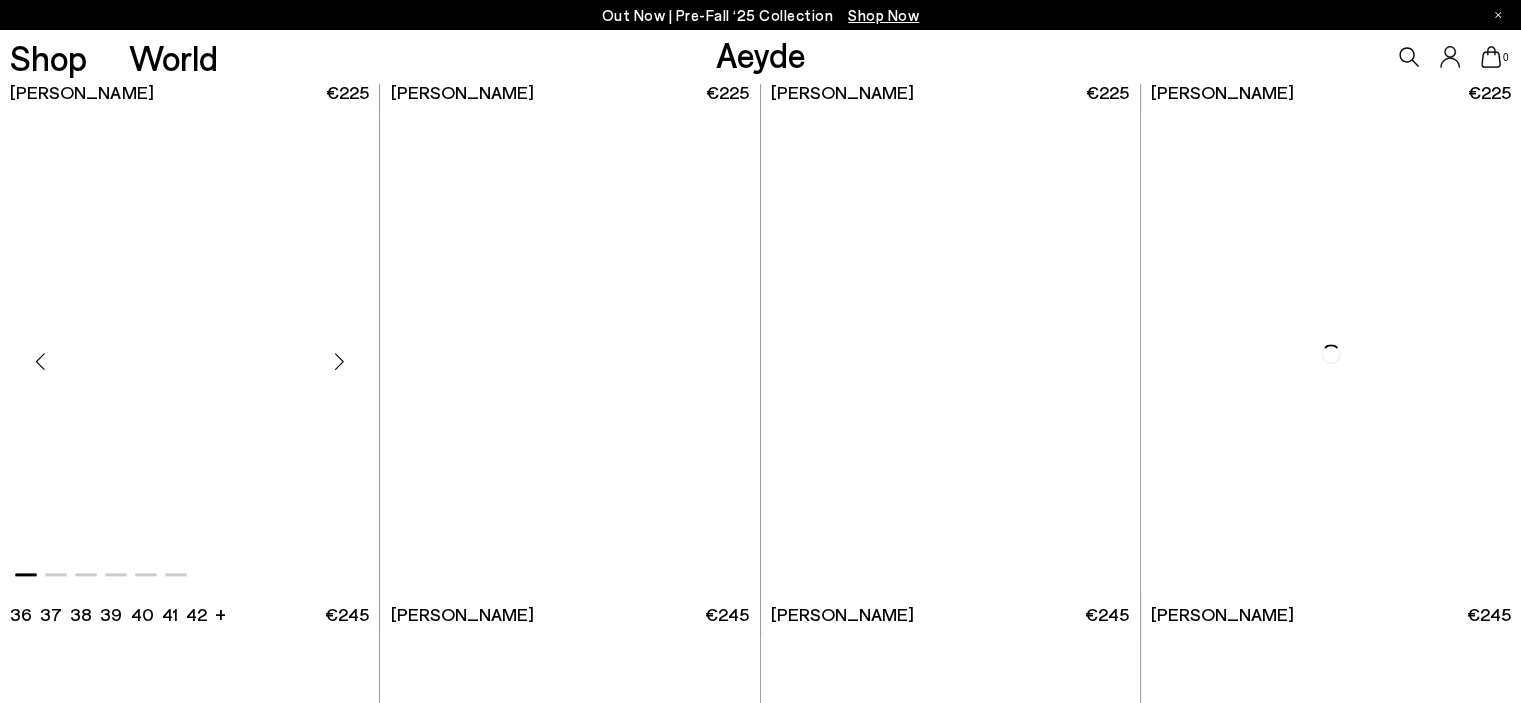 scroll, scrollTop: 2070, scrollLeft: 0, axis: vertical 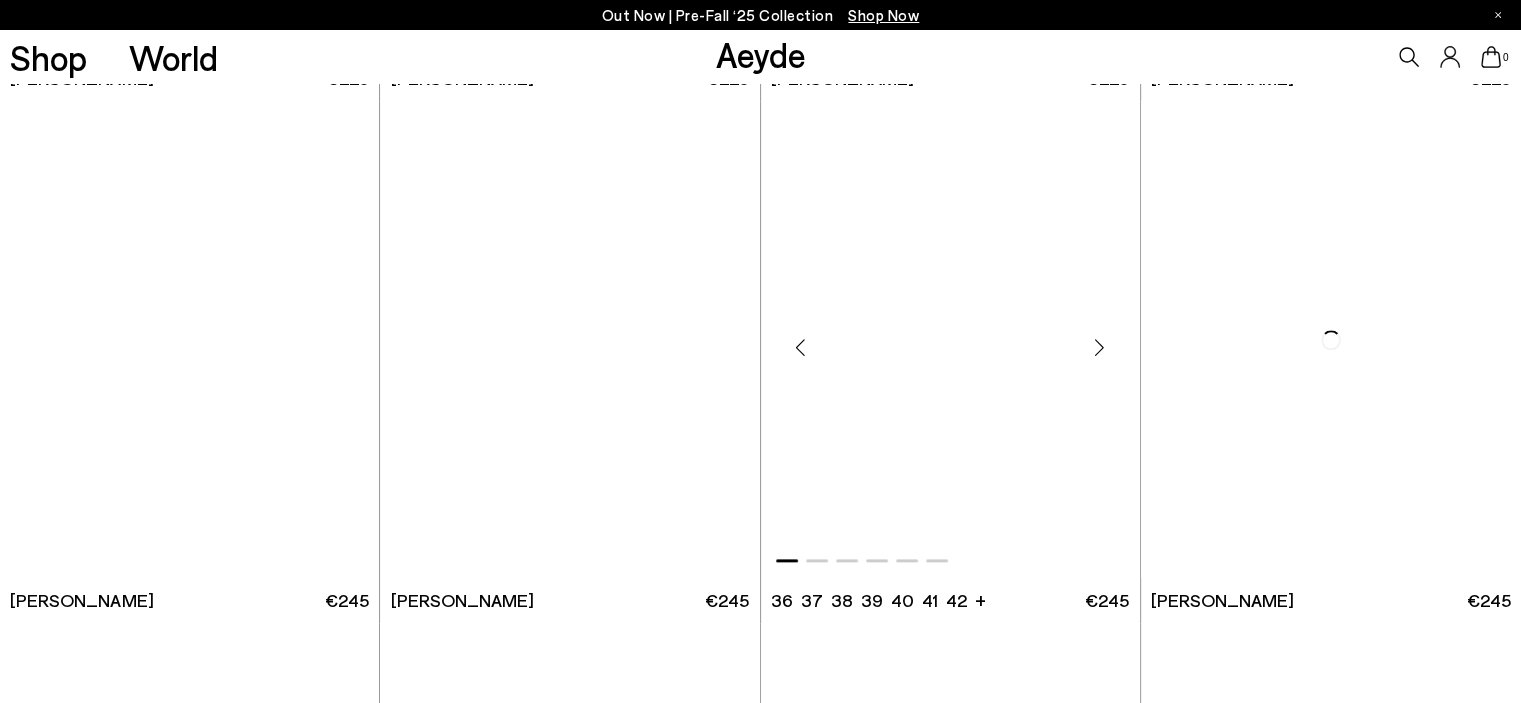 click at bounding box center (950, 339) 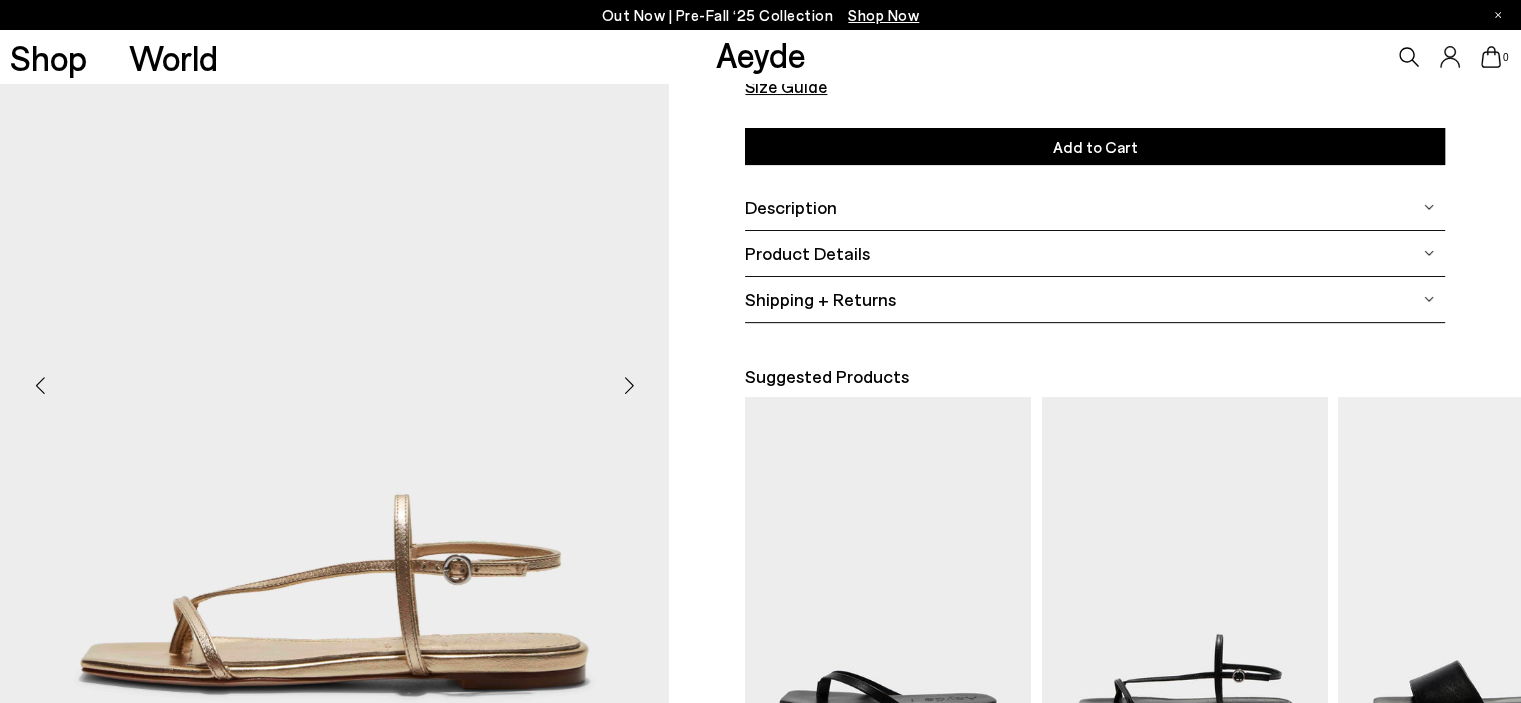 scroll, scrollTop: 300, scrollLeft: 0, axis: vertical 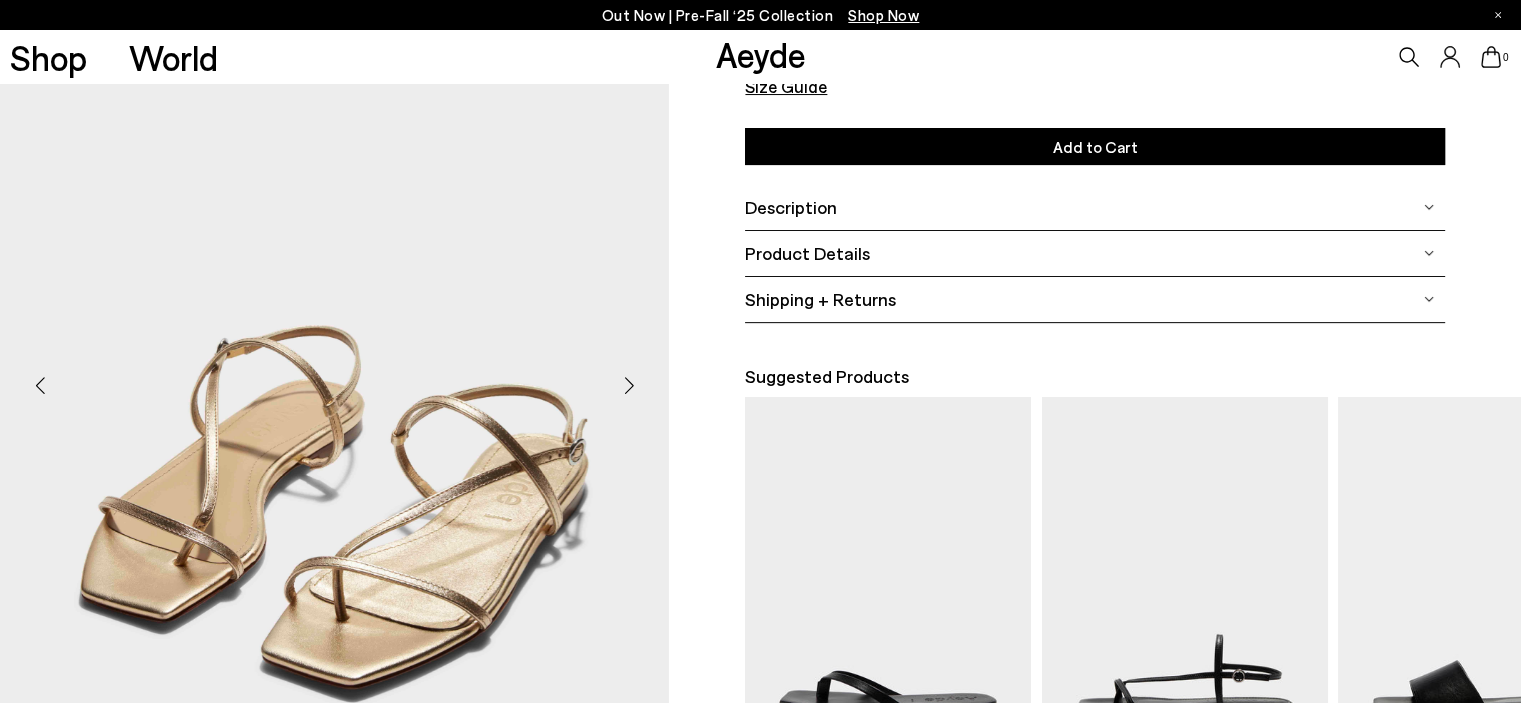 click at bounding box center [629, 385] 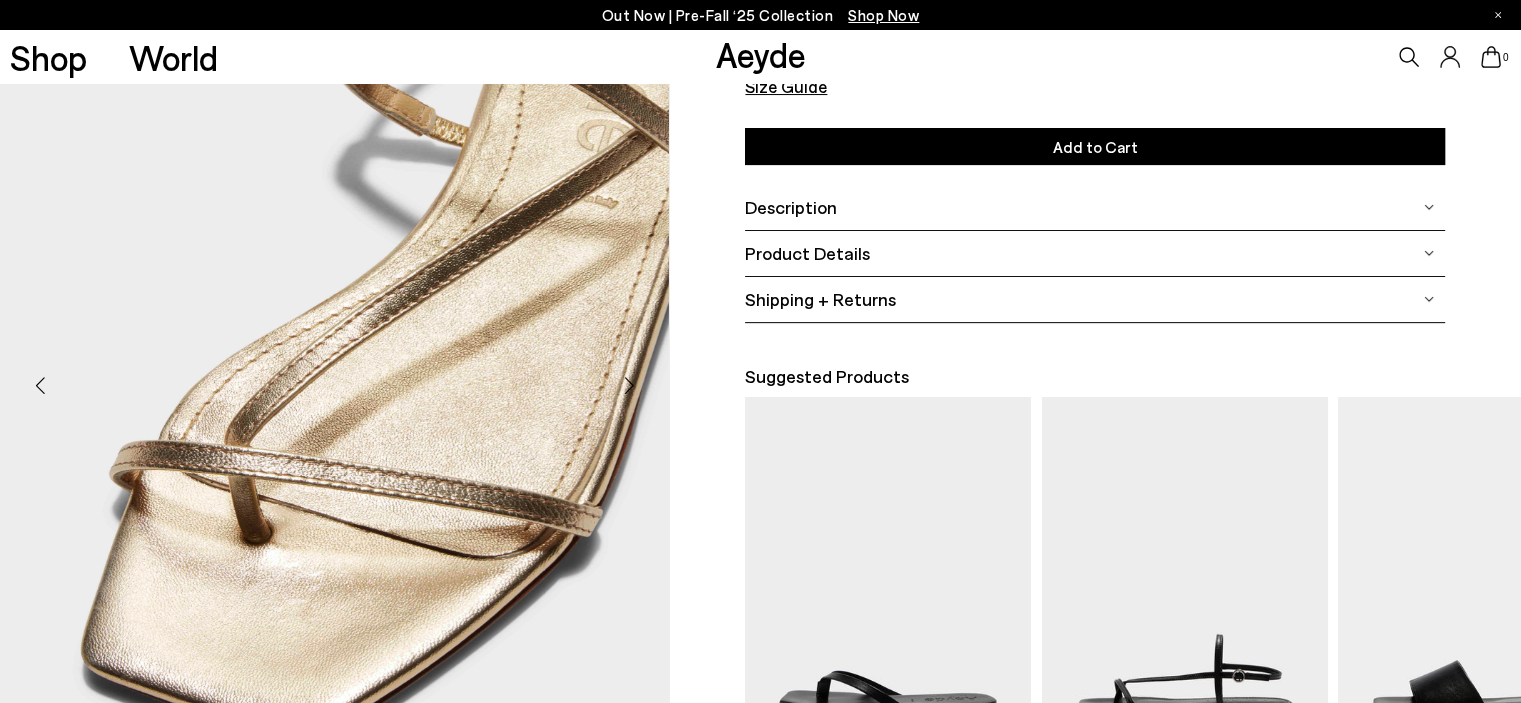 click at bounding box center [629, 385] 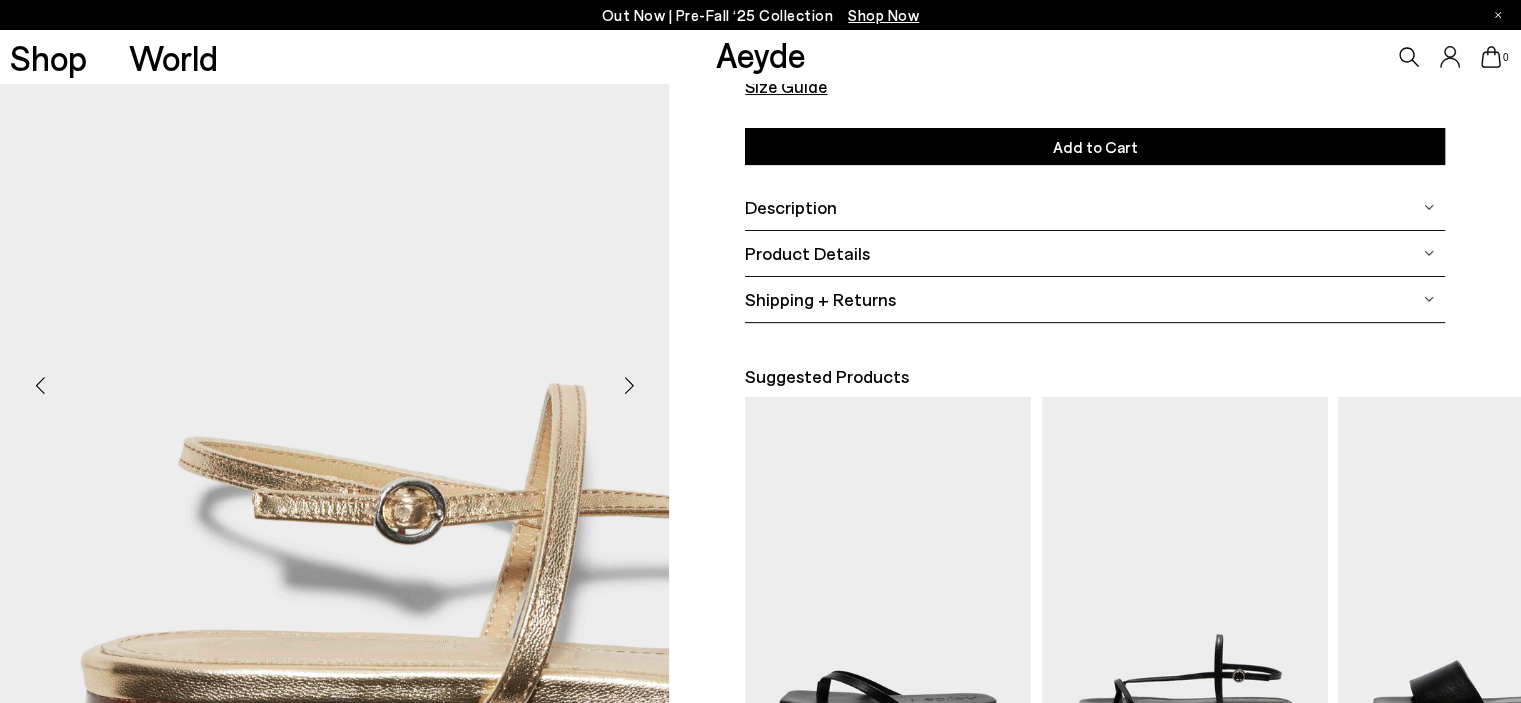 click at bounding box center [629, 385] 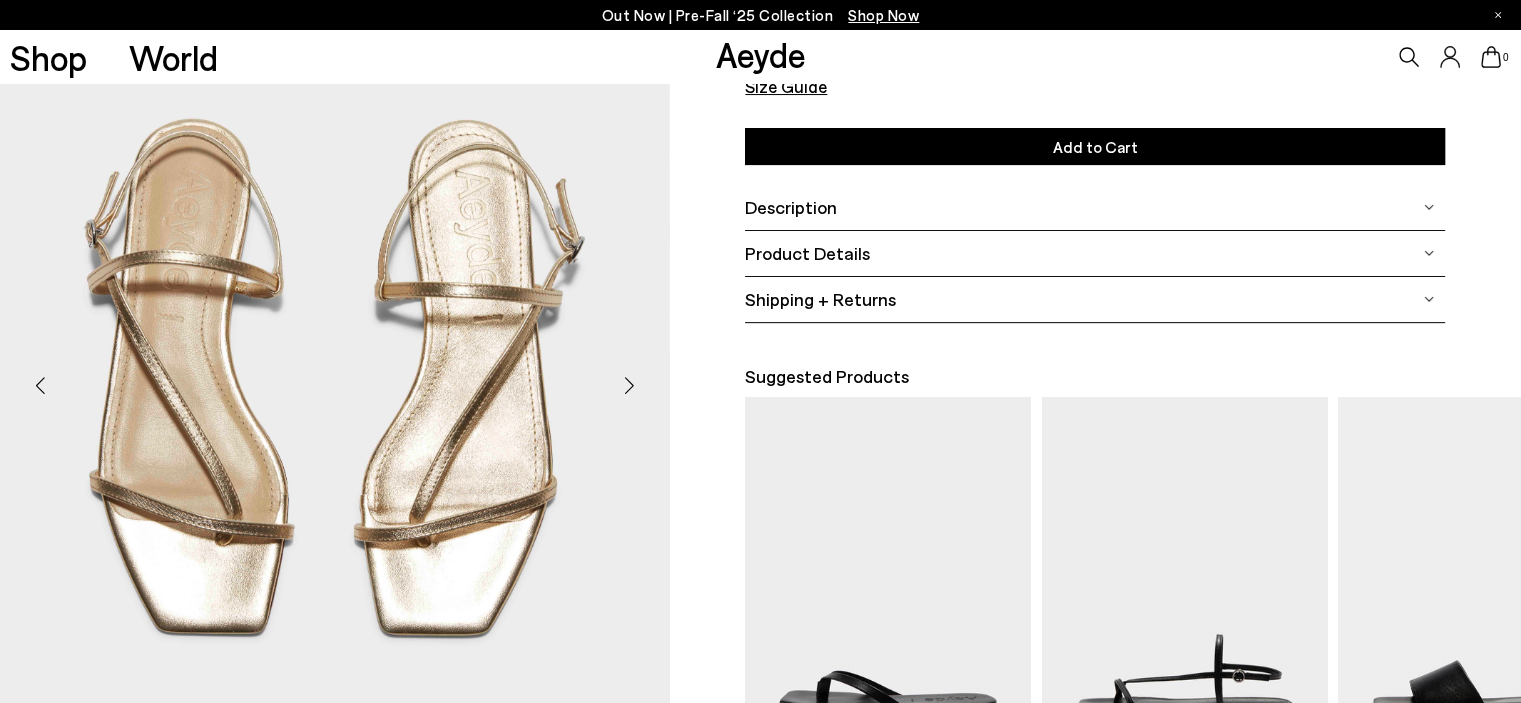 click at bounding box center (629, 385) 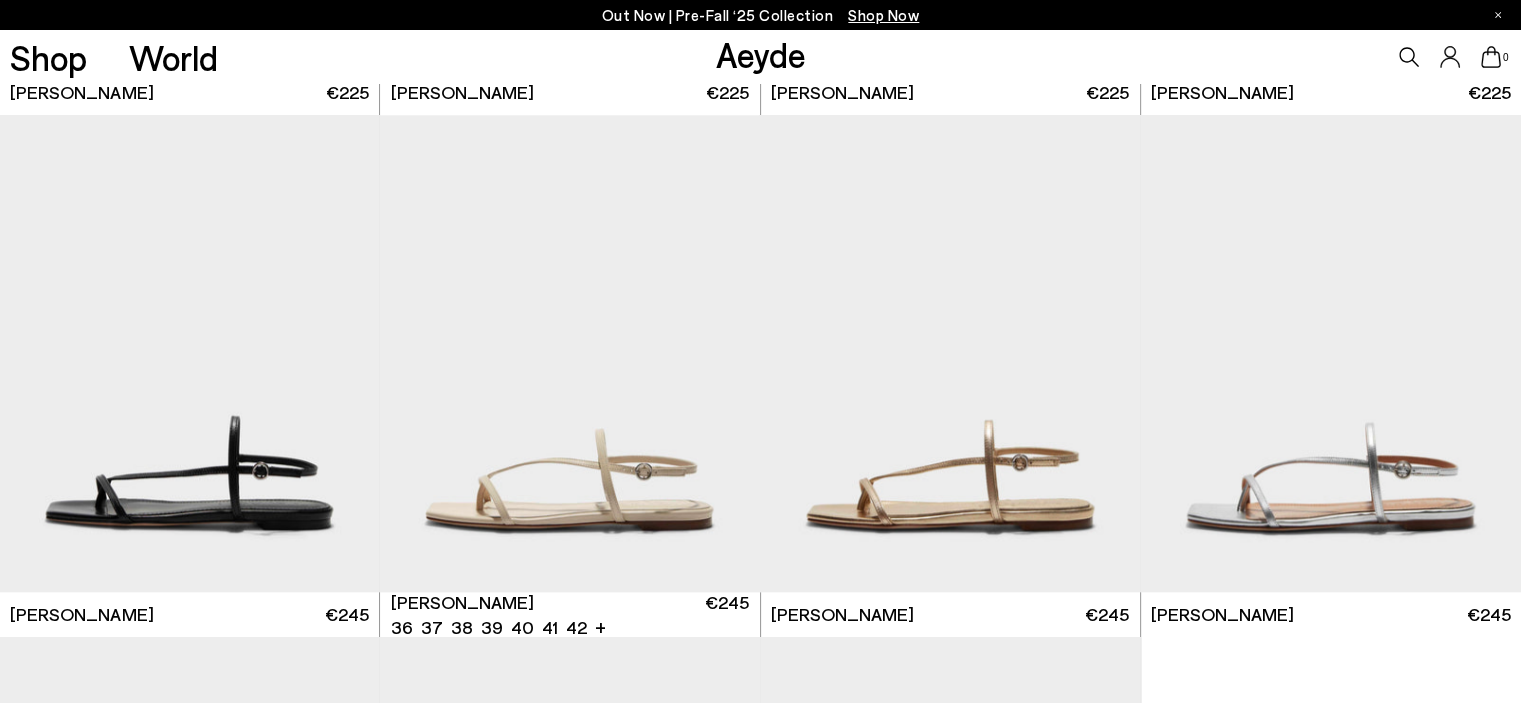 scroll, scrollTop: 2070, scrollLeft: 0, axis: vertical 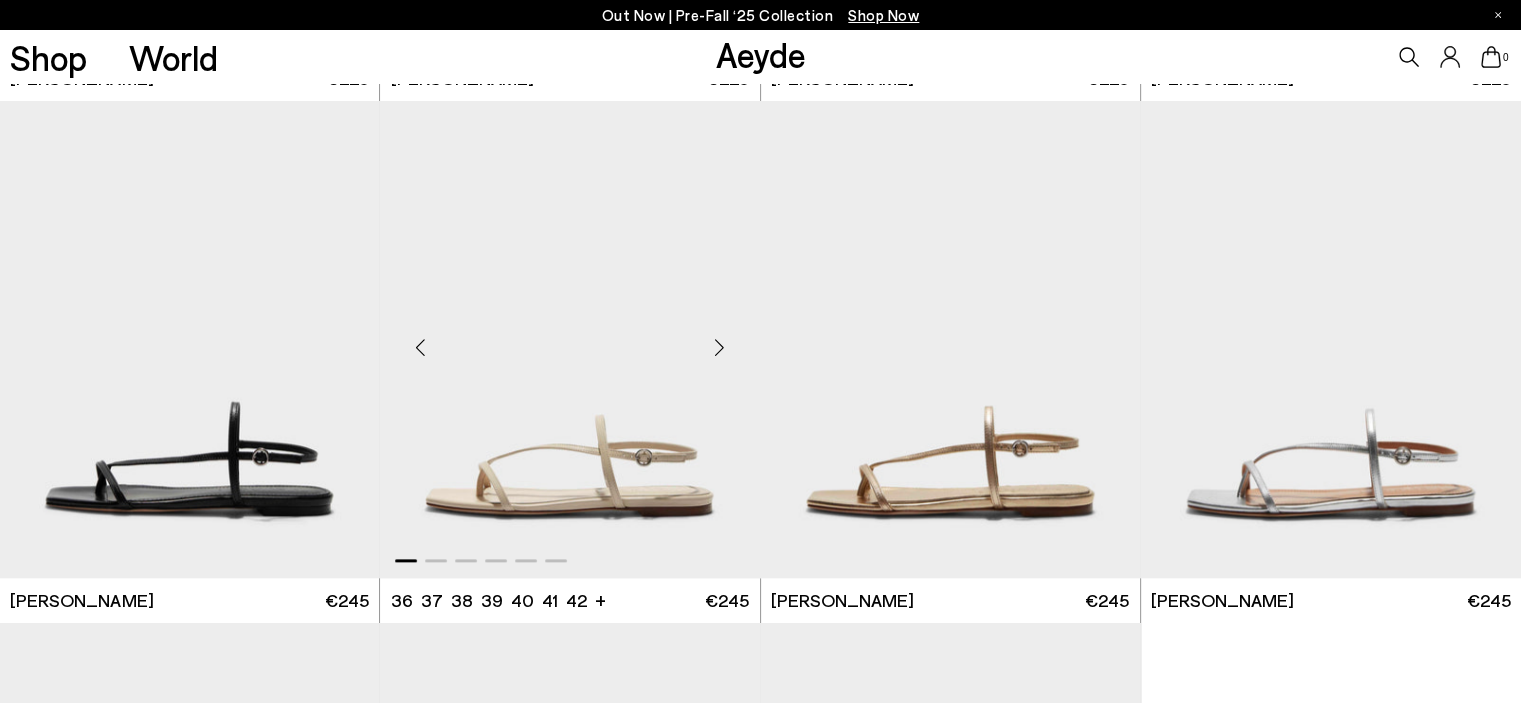 click at bounding box center [569, 339] 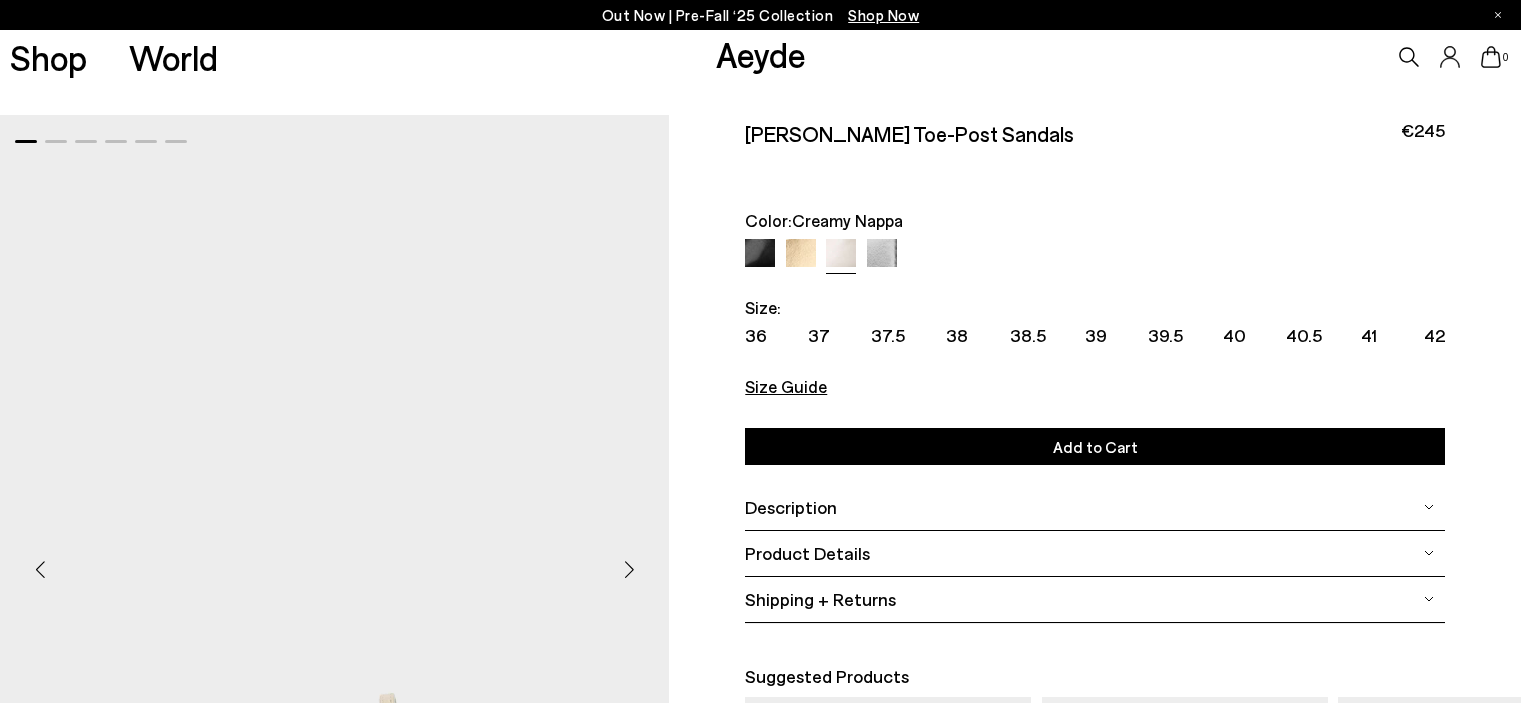 scroll, scrollTop: 0, scrollLeft: 0, axis: both 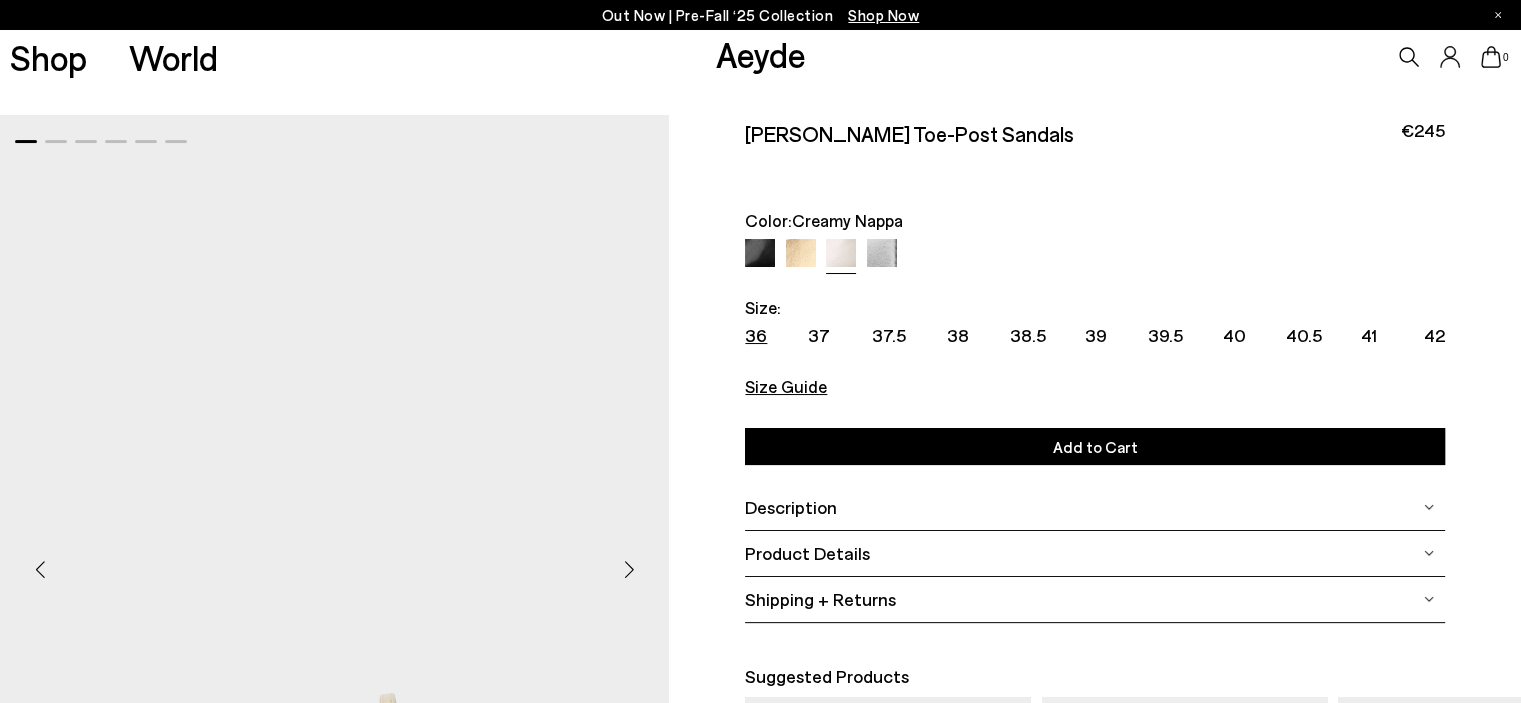 click on "36" at bounding box center (756, 335) 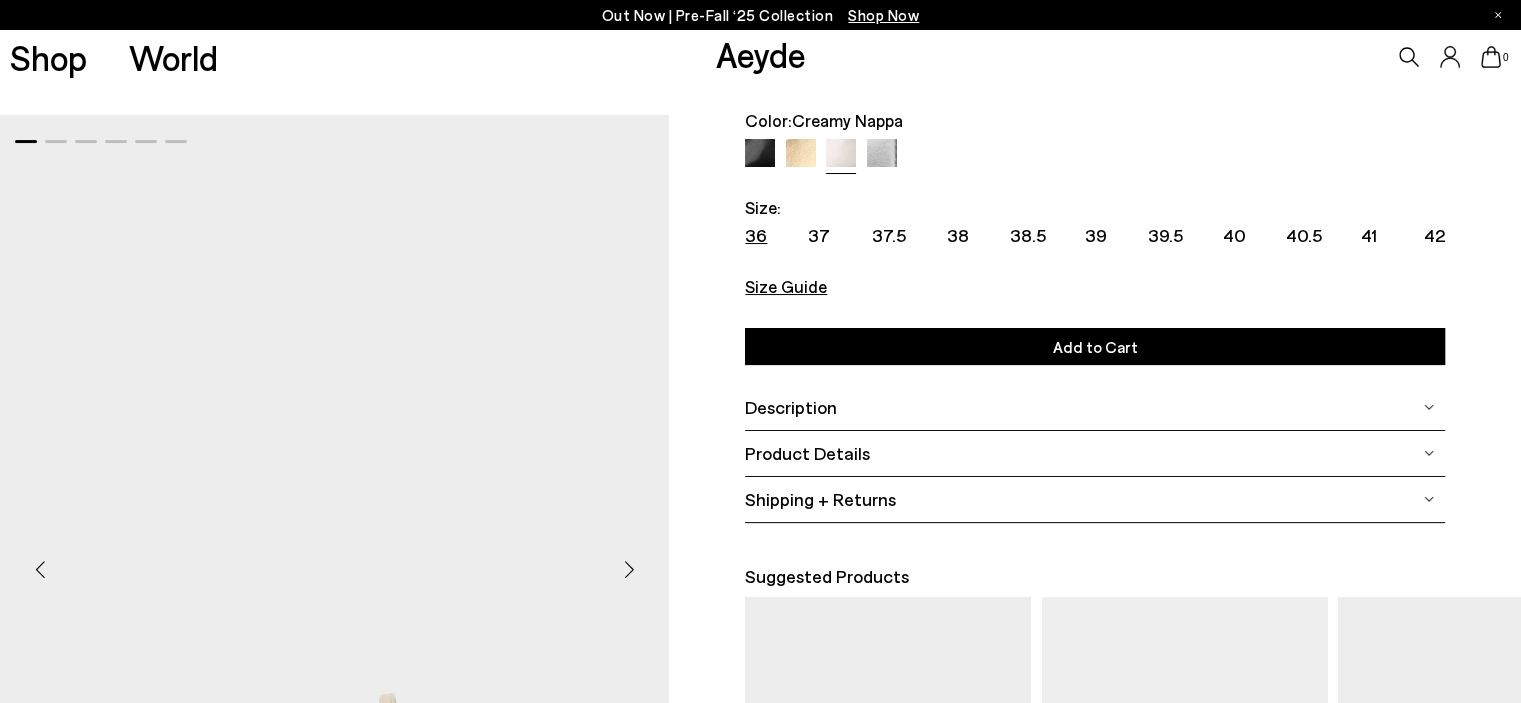 click on "Description" at bounding box center [791, 407] 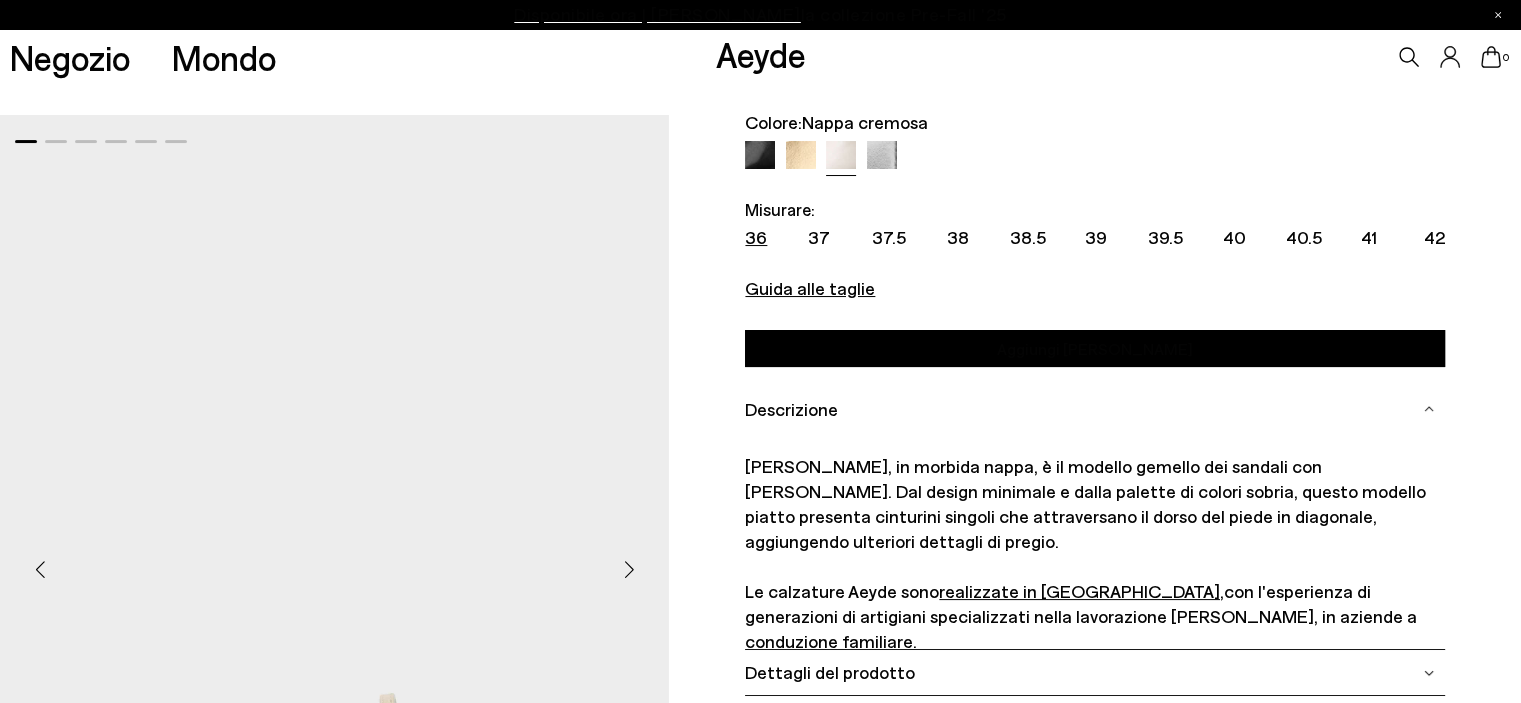scroll, scrollTop: 200, scrollLeft: 0, axis: vertical 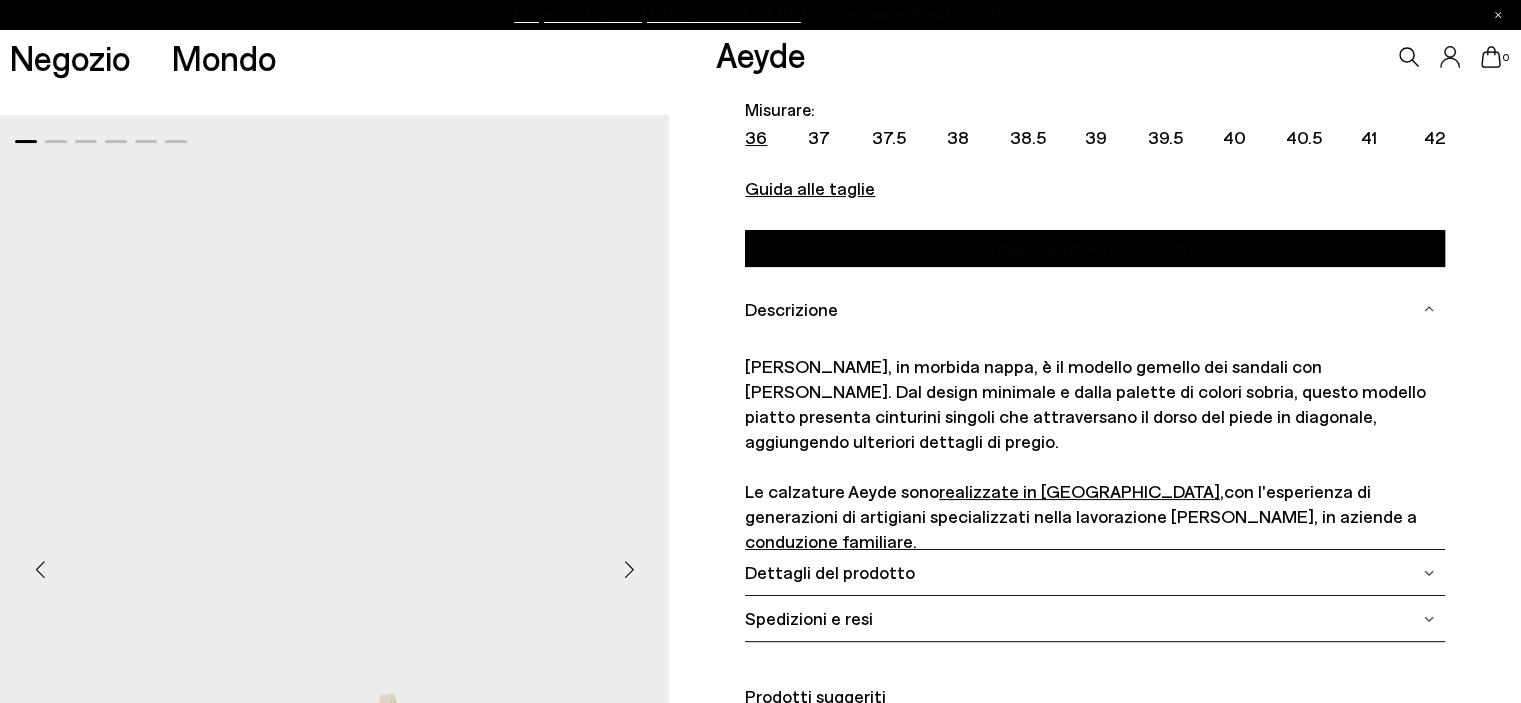 click on "Dettagli del prodotto" at bounding box center (1095, 572) 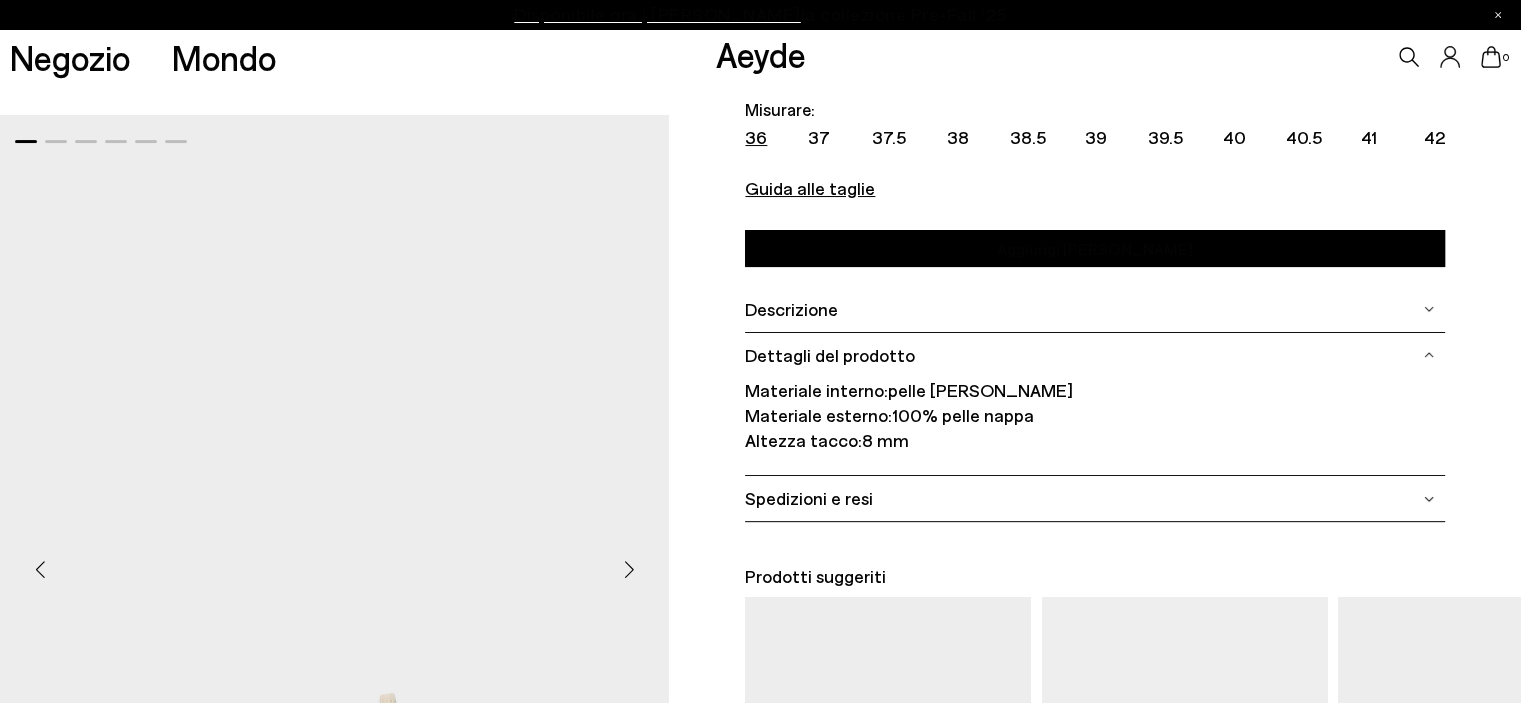 scroll, scrollTop: 500, scrollLeft: 0, axis: vertical 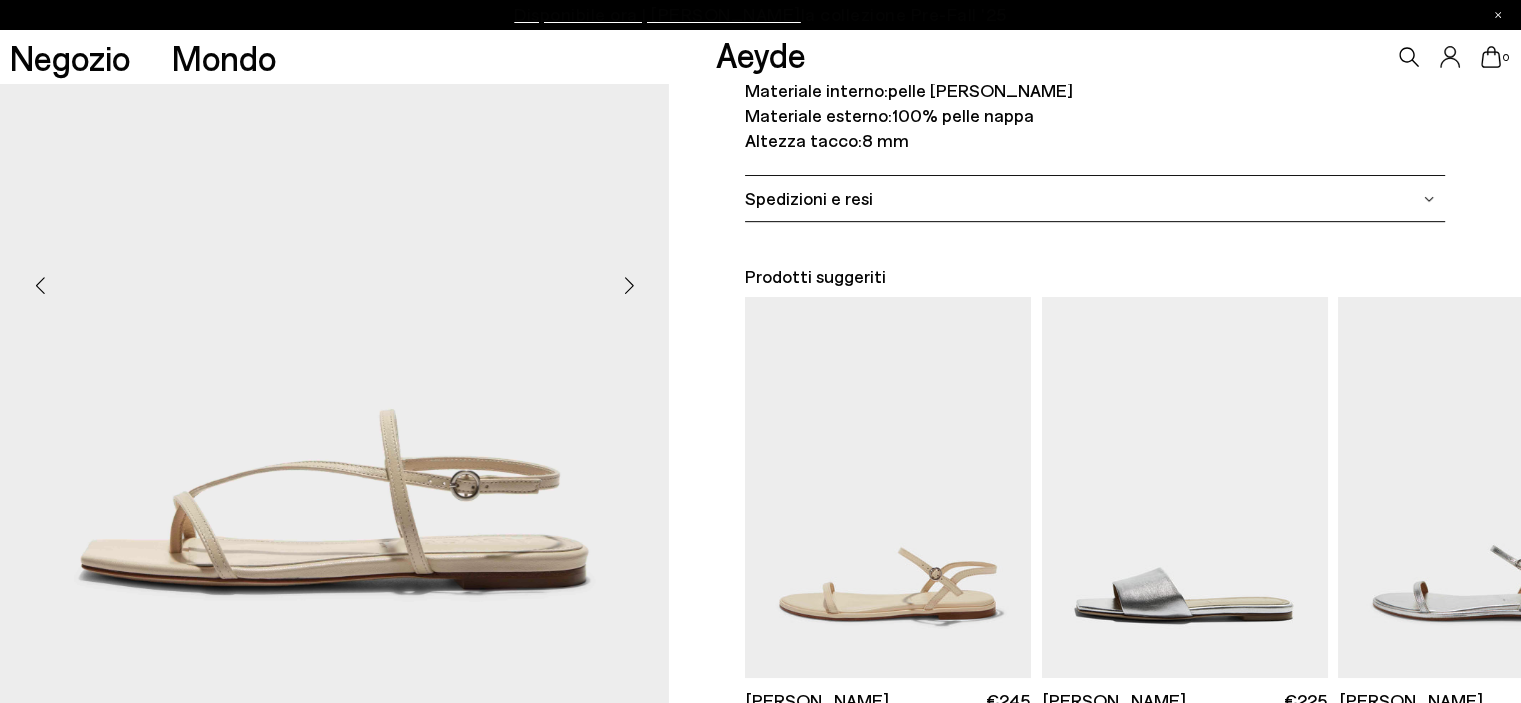 click on "Spedizioni e resi" at bounding box center (1095, 198) 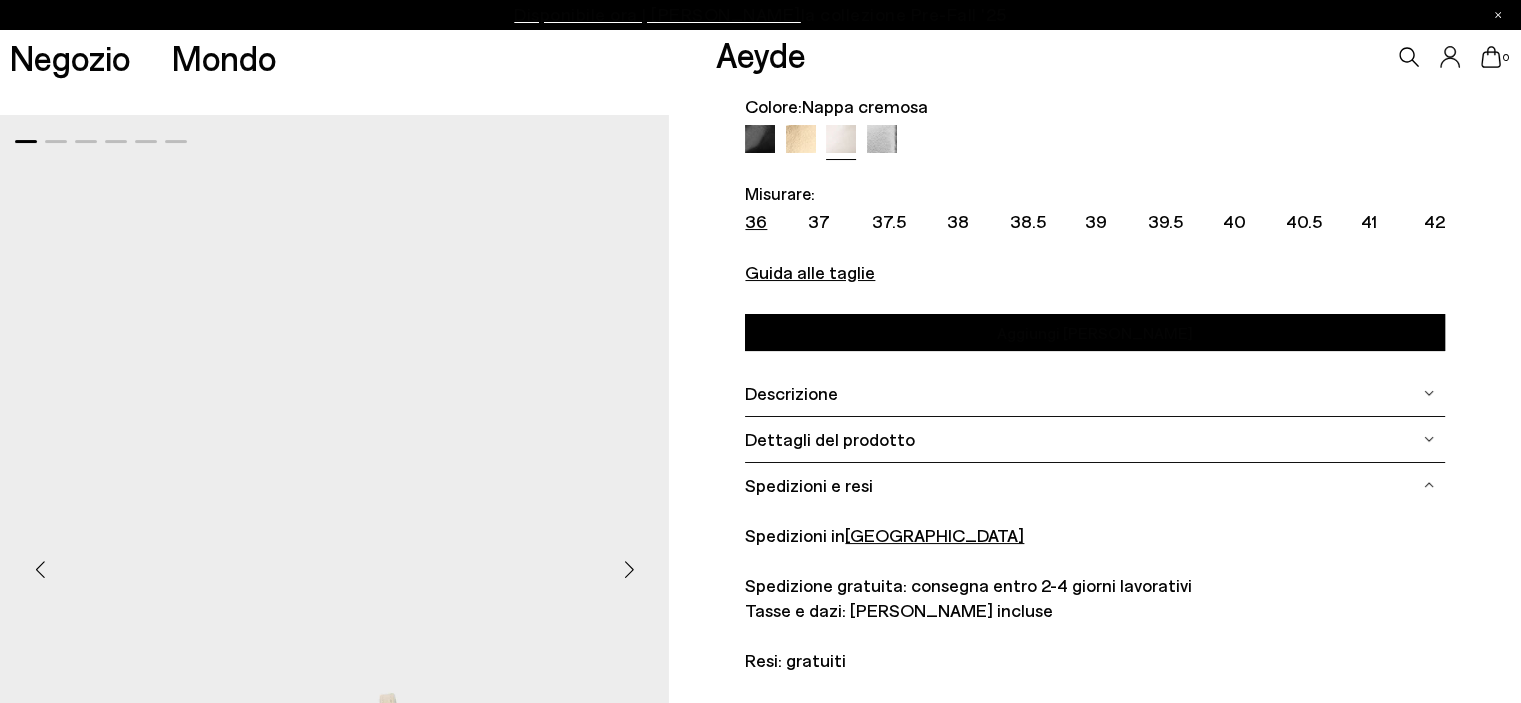 scroll, scrollTop: 0, scrollLeft: 0, axis: both 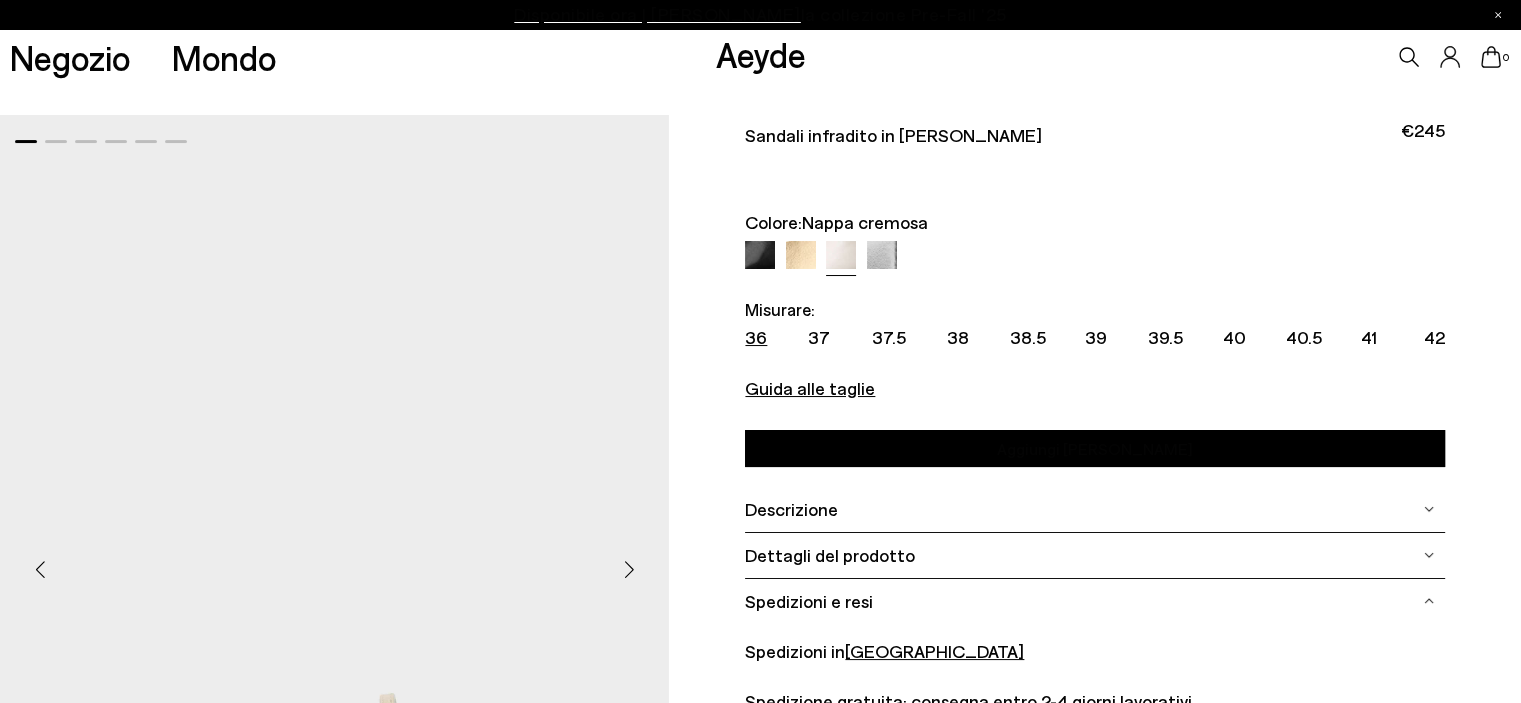 click on "Aggiungi [PERSON_NAME]
Seleziona una dimensione" at bounding box center [1095, 448] 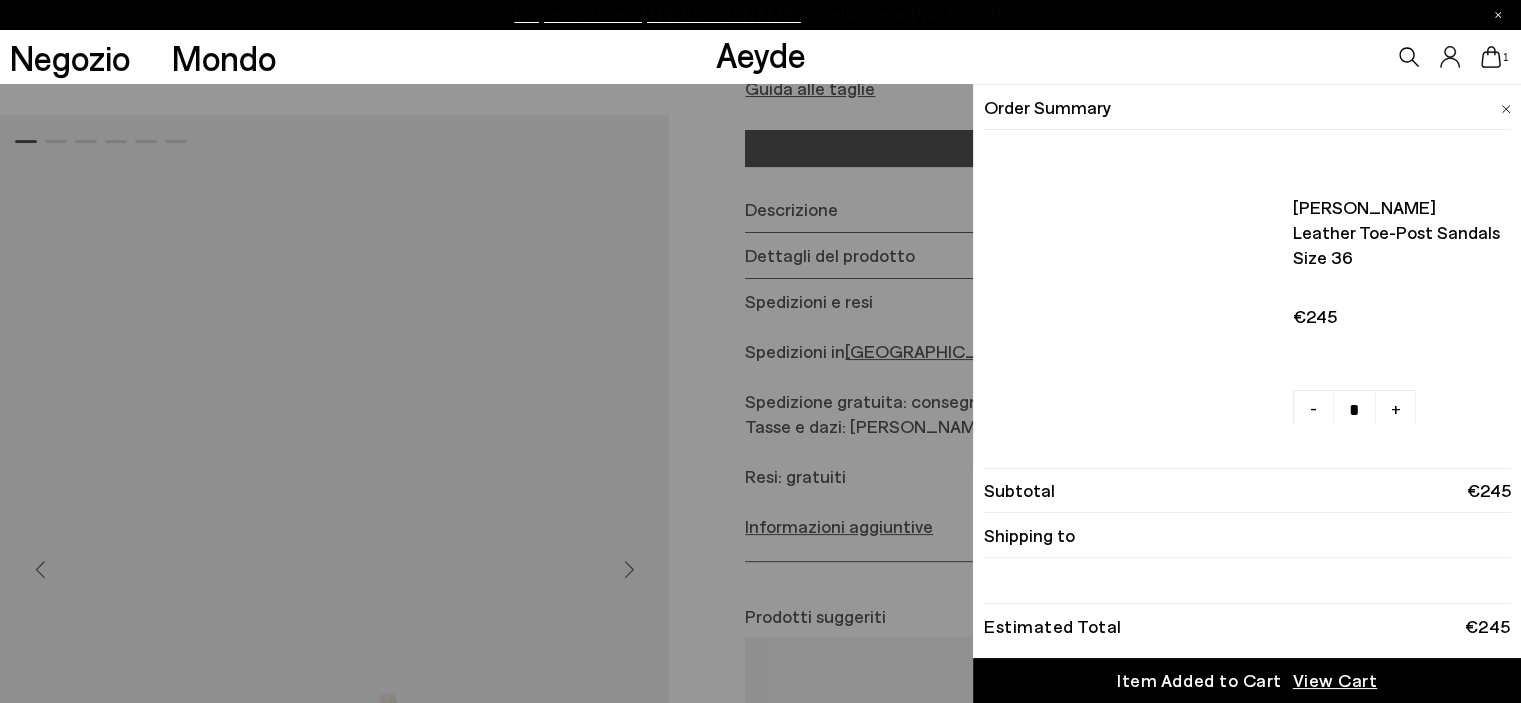 scroll, scrollTop: 0, scrollLeft: 0, axis: both 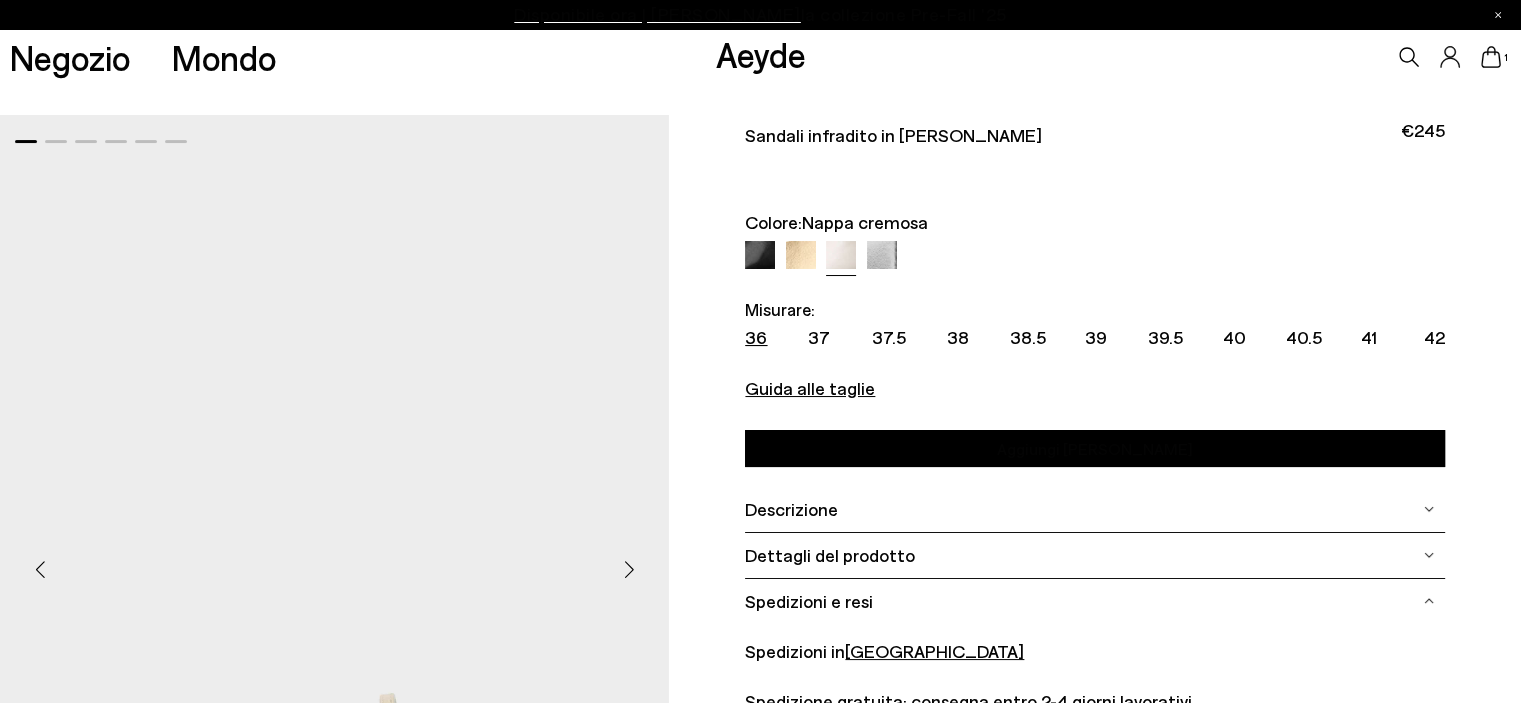 click on "36" at bounding box center (756, 337) 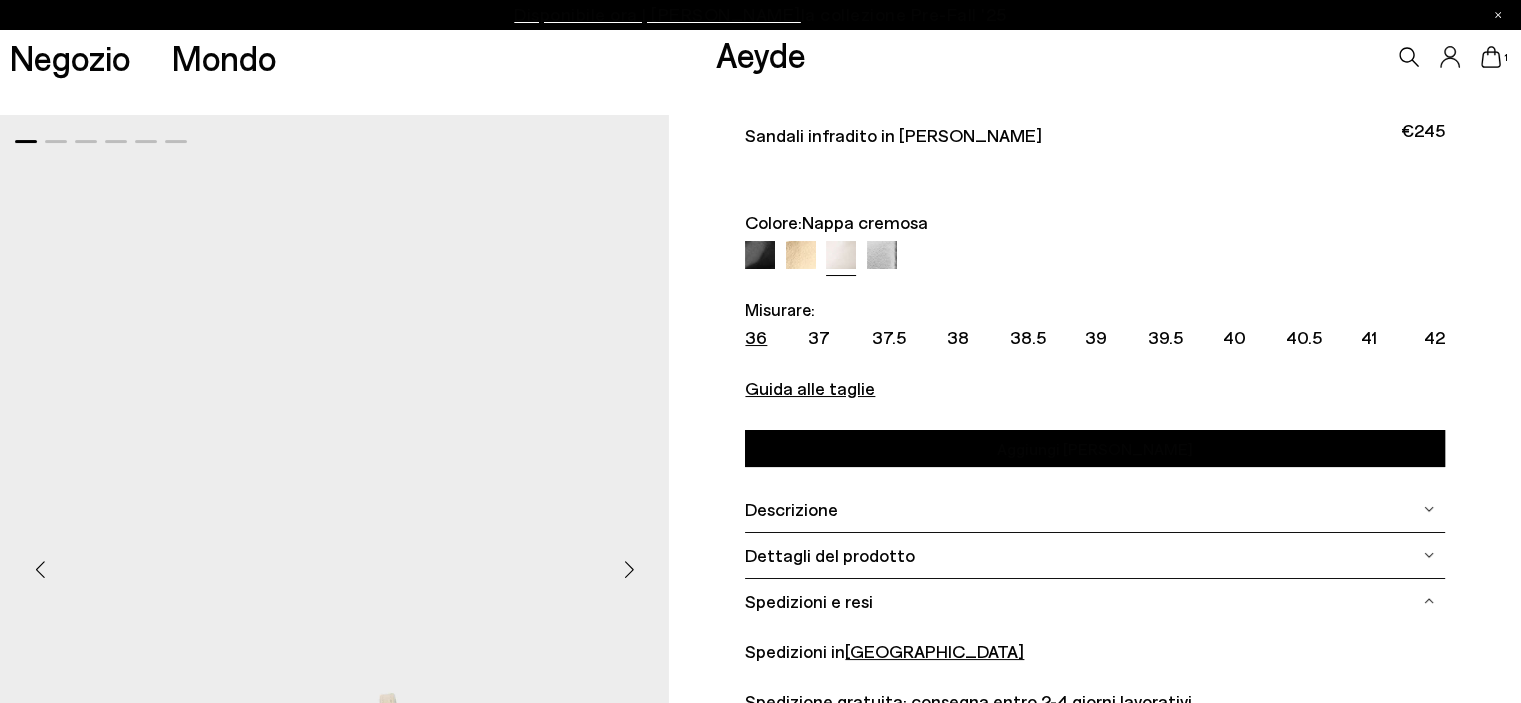 scroll, scrollTop: 200, scrollLeft: 0, axis: vertical 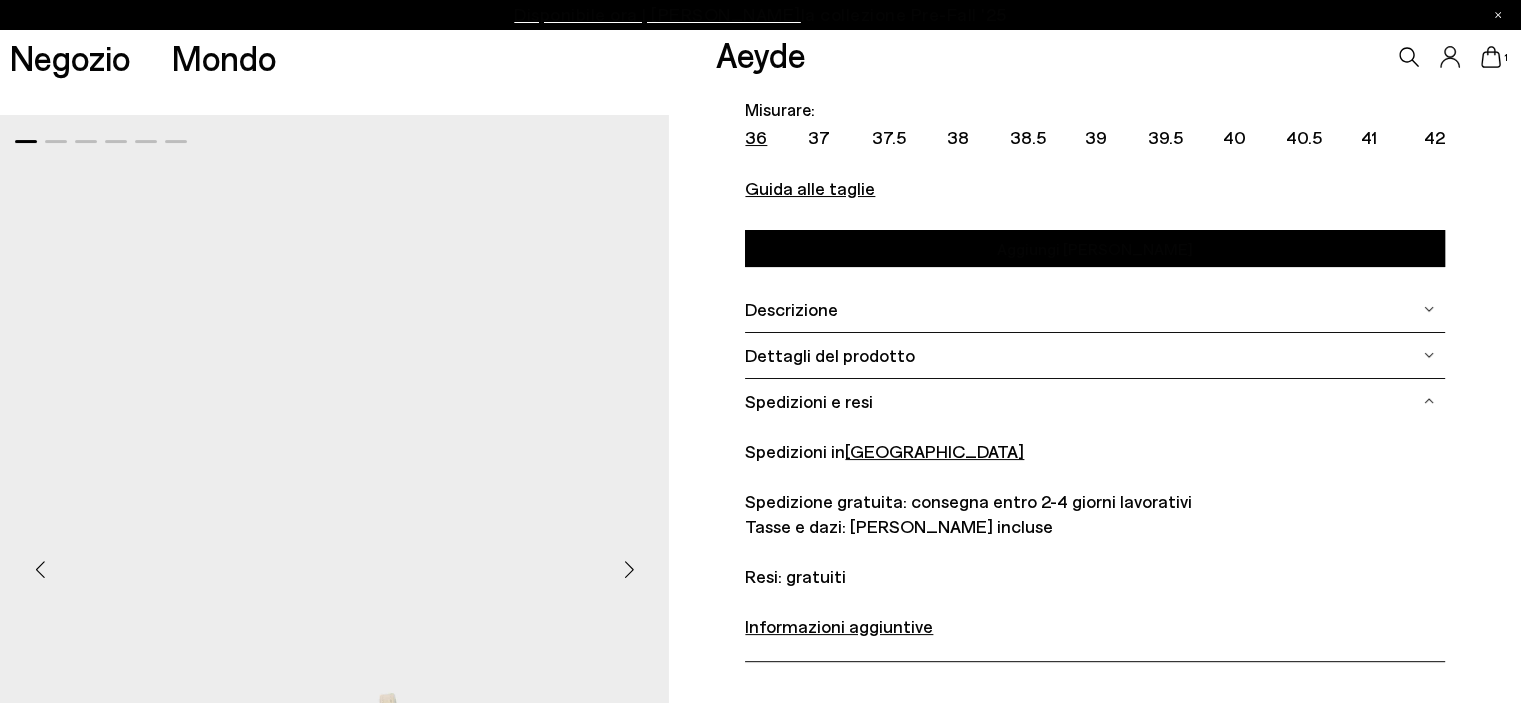 click on "Aggiungi [PERSON_NAME]
Seleziona una dimensione" at bounding box center [1095, 248] 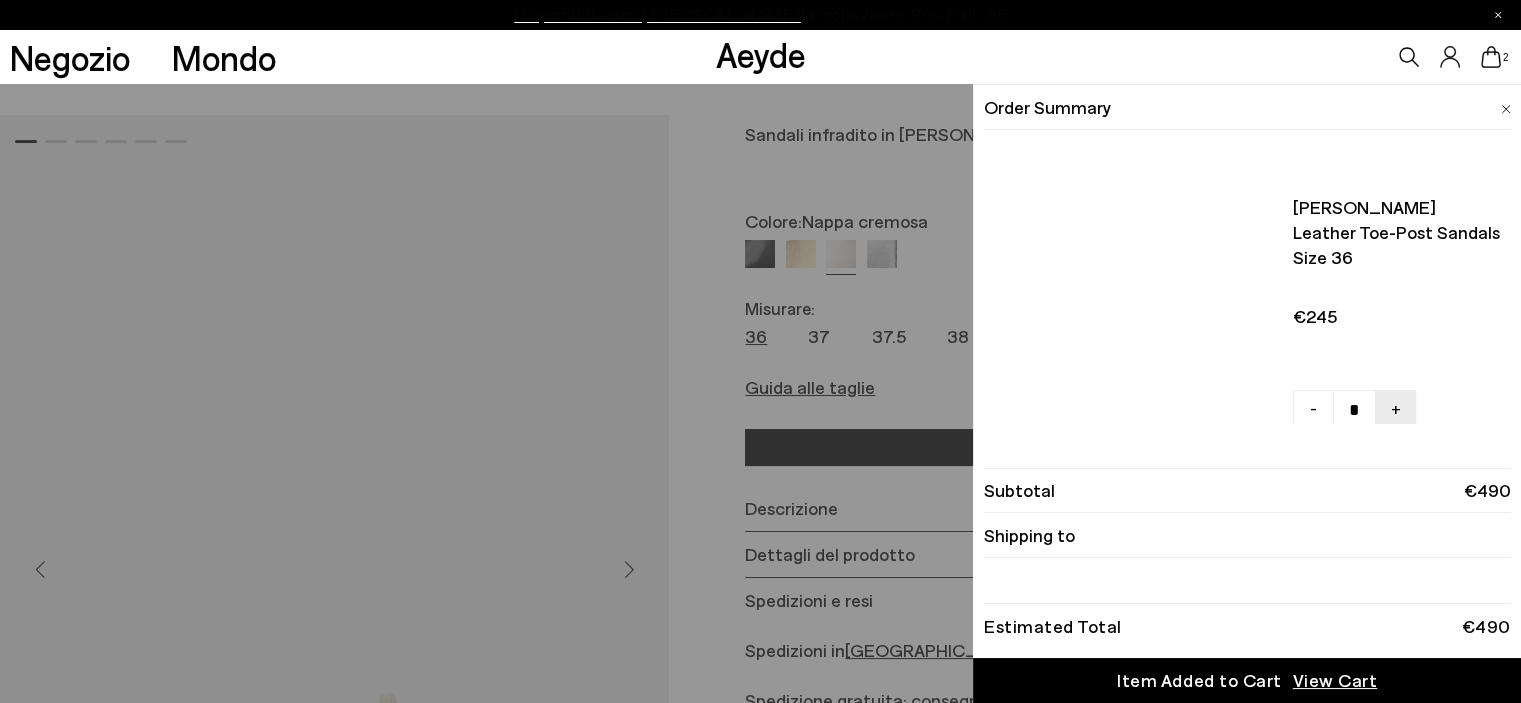 scroll, scrollTop: 0, scrollLeft: 0, axis: both 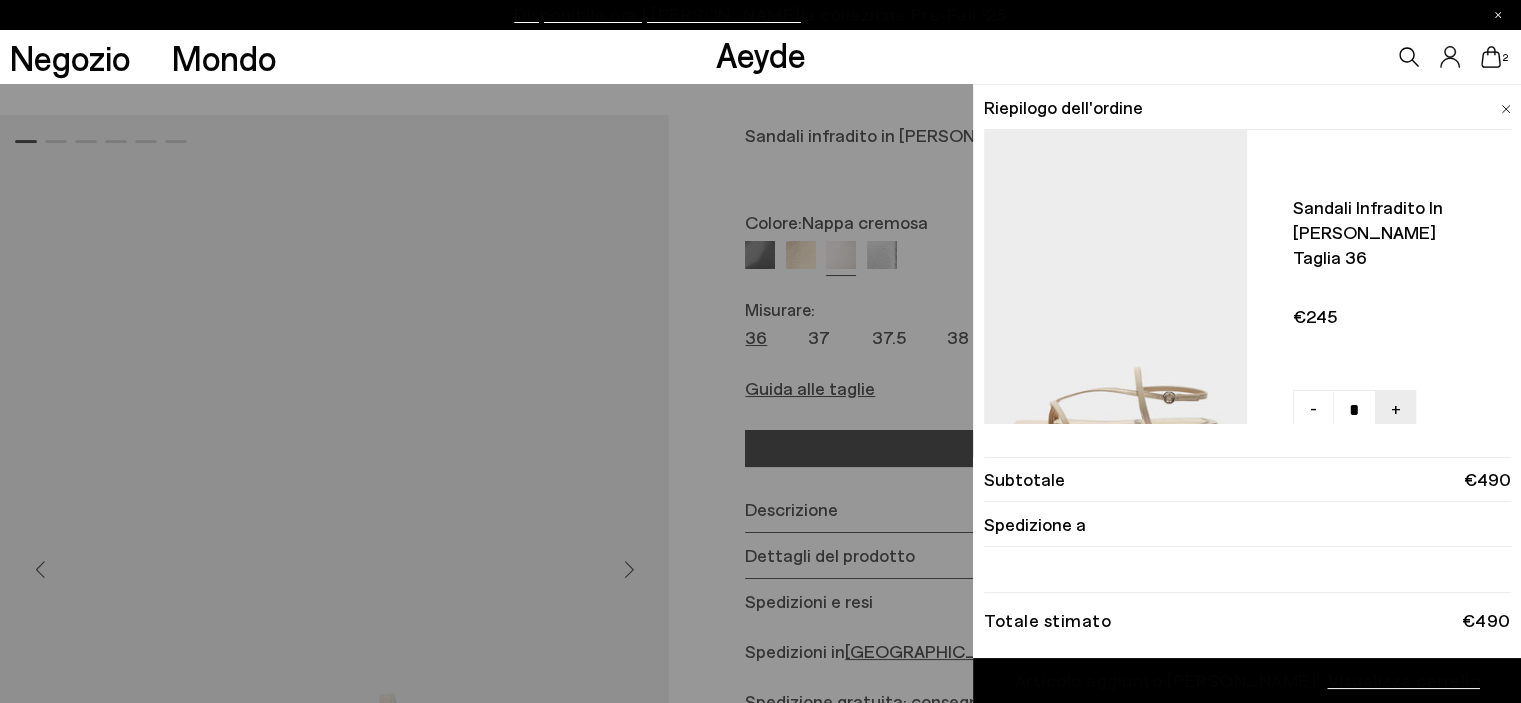 click on "-" at bounding box center (1313, 410) 